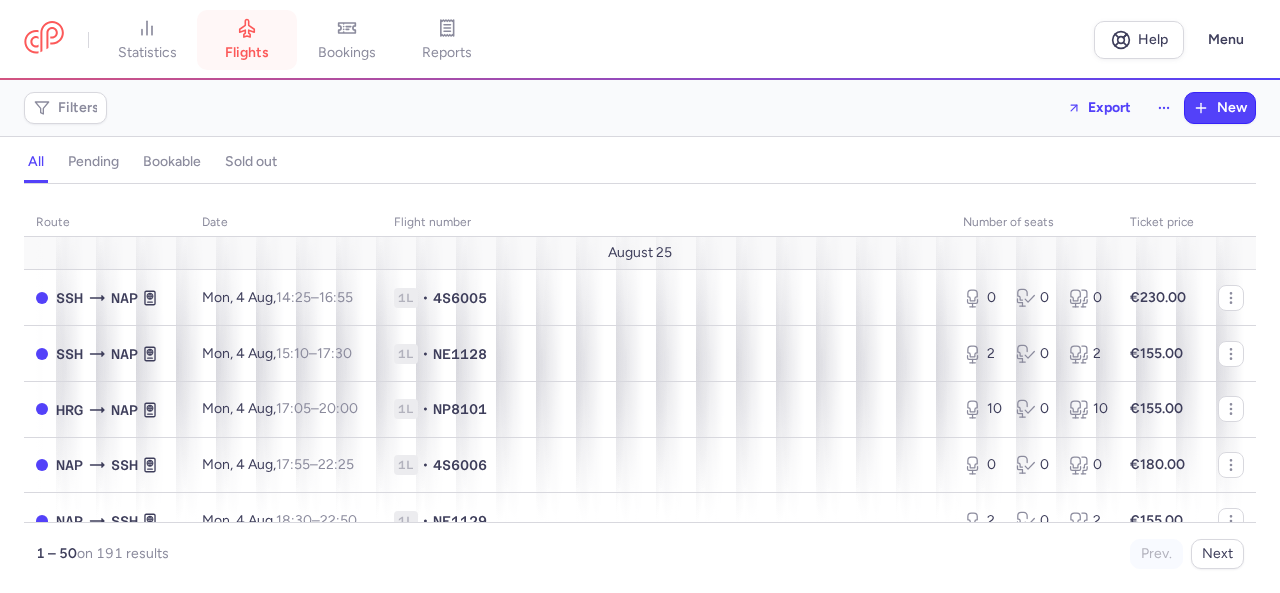 scroll, scrollTop: 0, scrollLeft: 0, axis: both 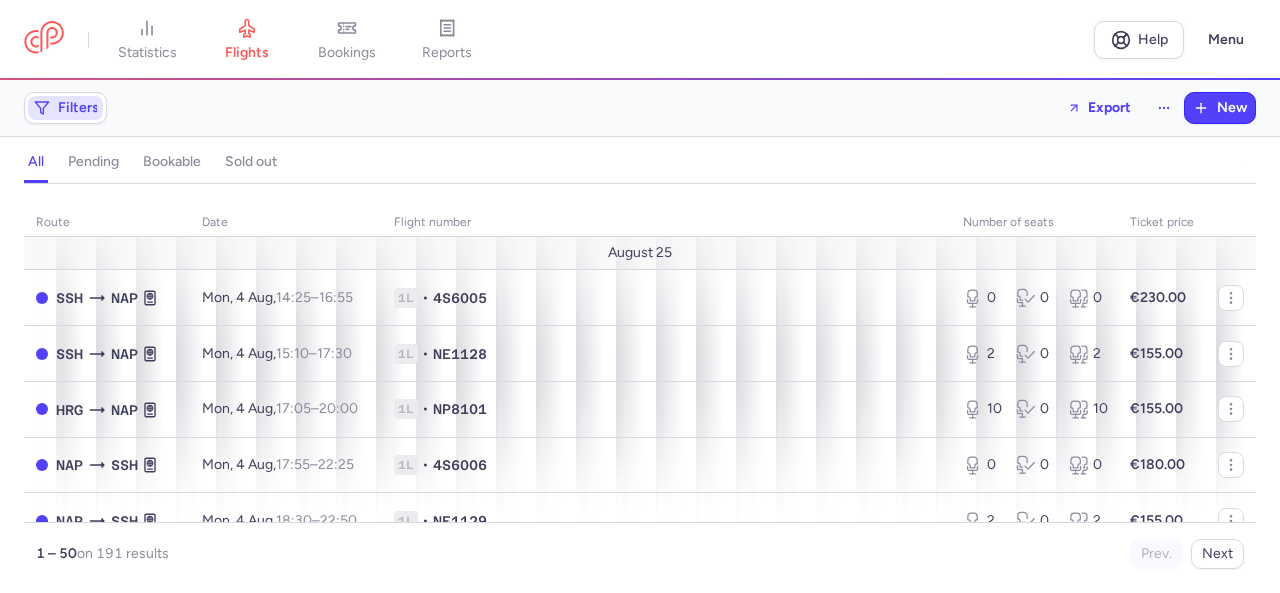 click on "Filters" at bounding box center (78, 108) 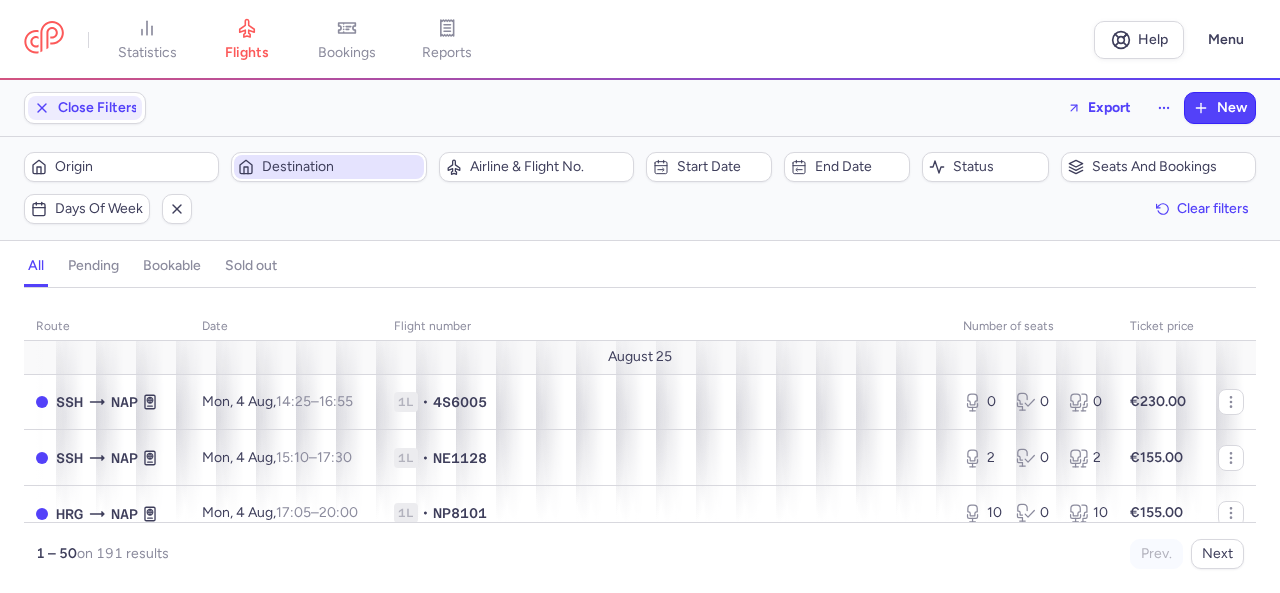 scroll, scrollTop: 0, scrollLeft: 0, axis: both 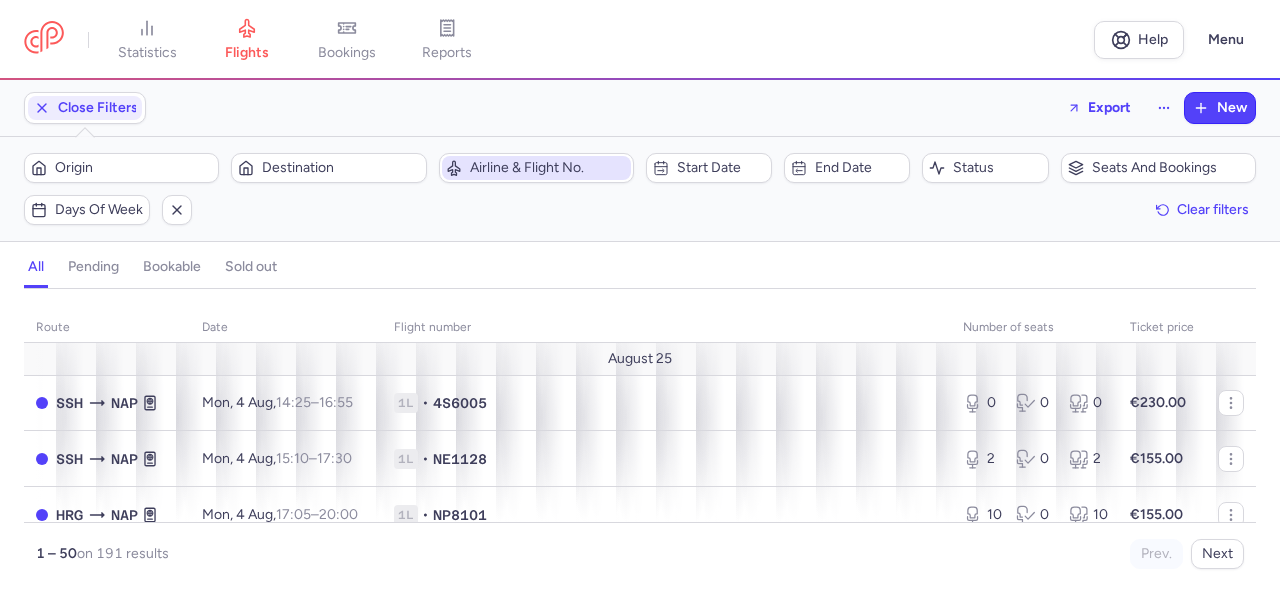 click on "Airline & Flight No." at bounding box center [548, 168] 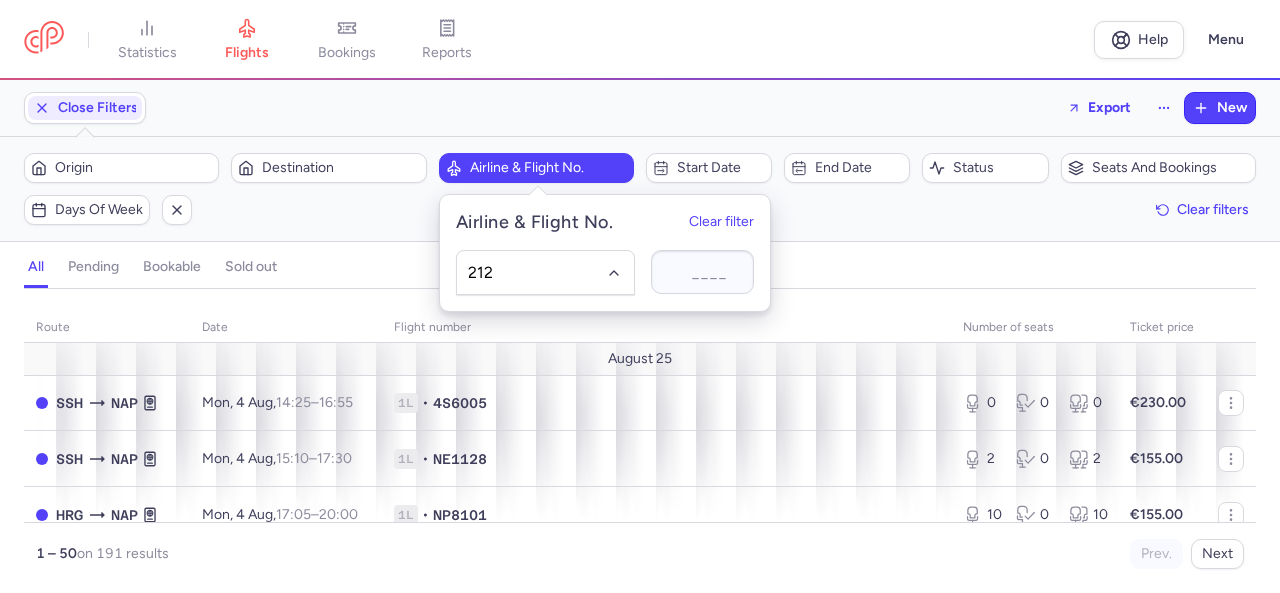 type on "2123" 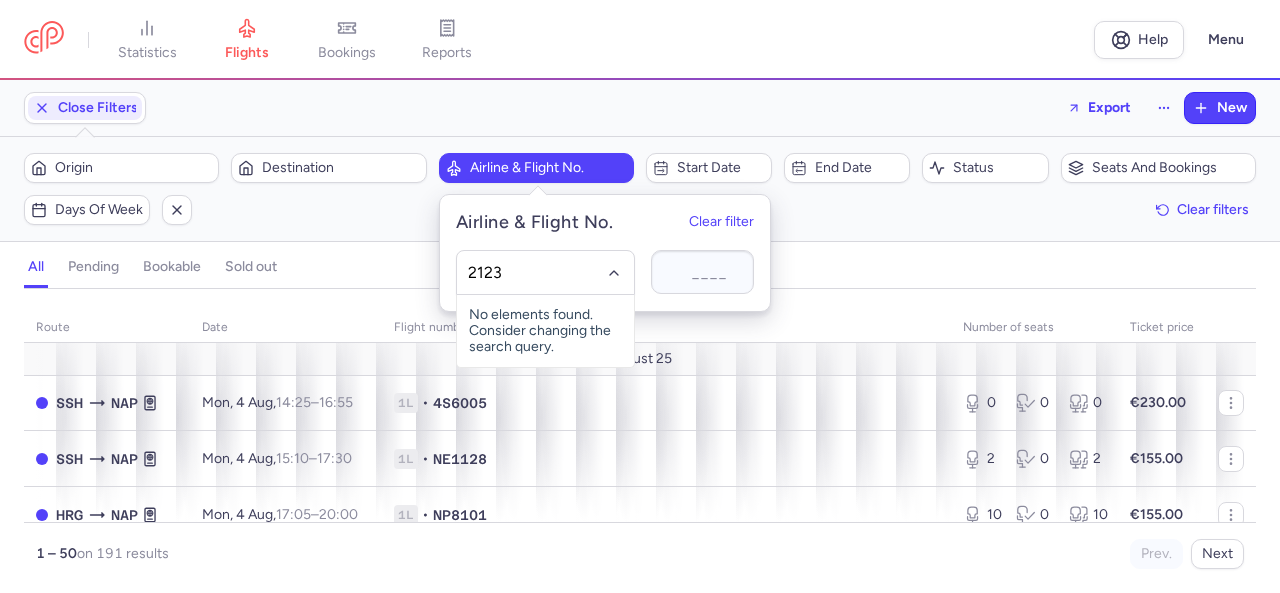 drag, startPoint x: 518, startPoint y: 267, endPoint x: 367, endPoint y: 267, distance: 151 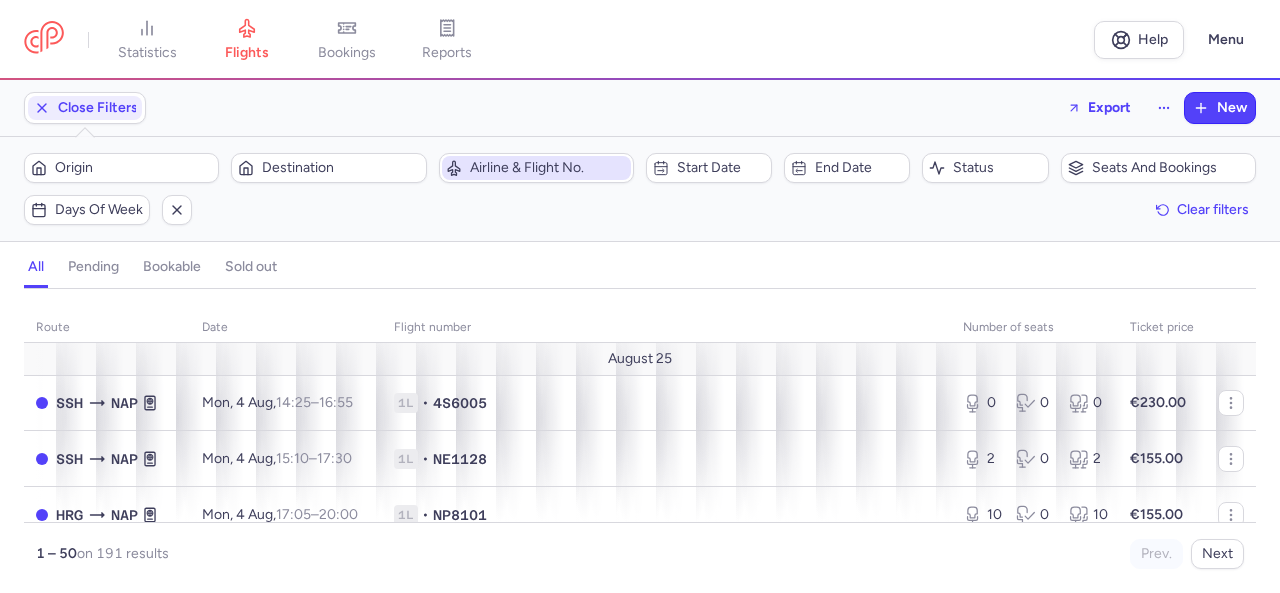 click on "Airline & Flight No." at bounding box center [548, 168] 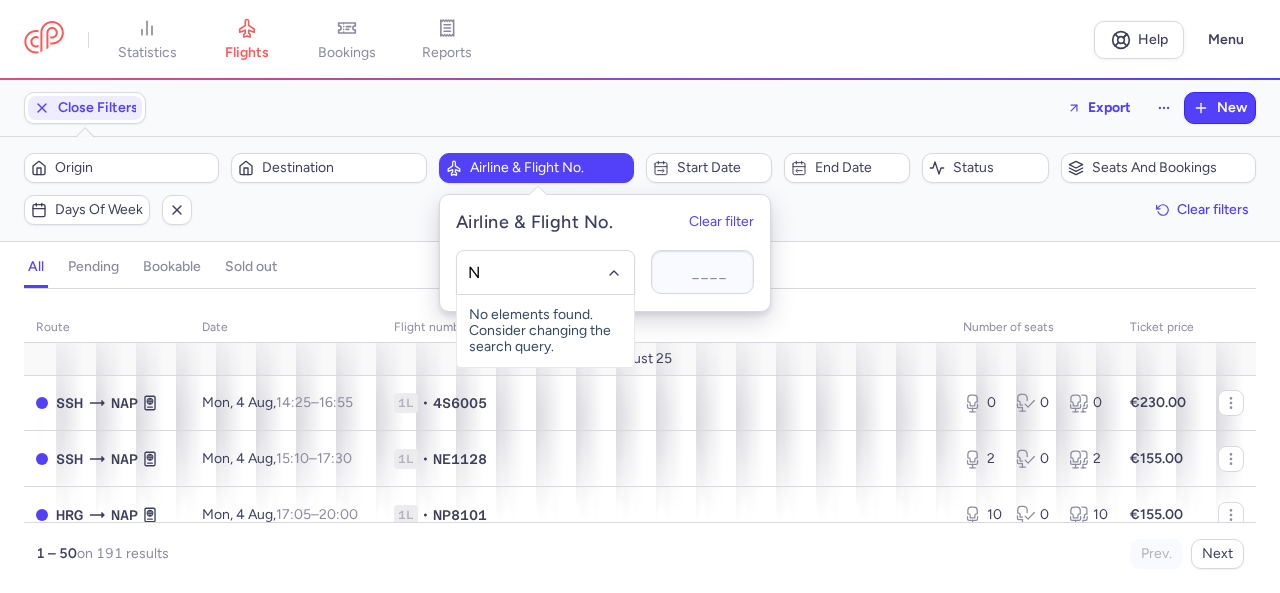type on "NE" 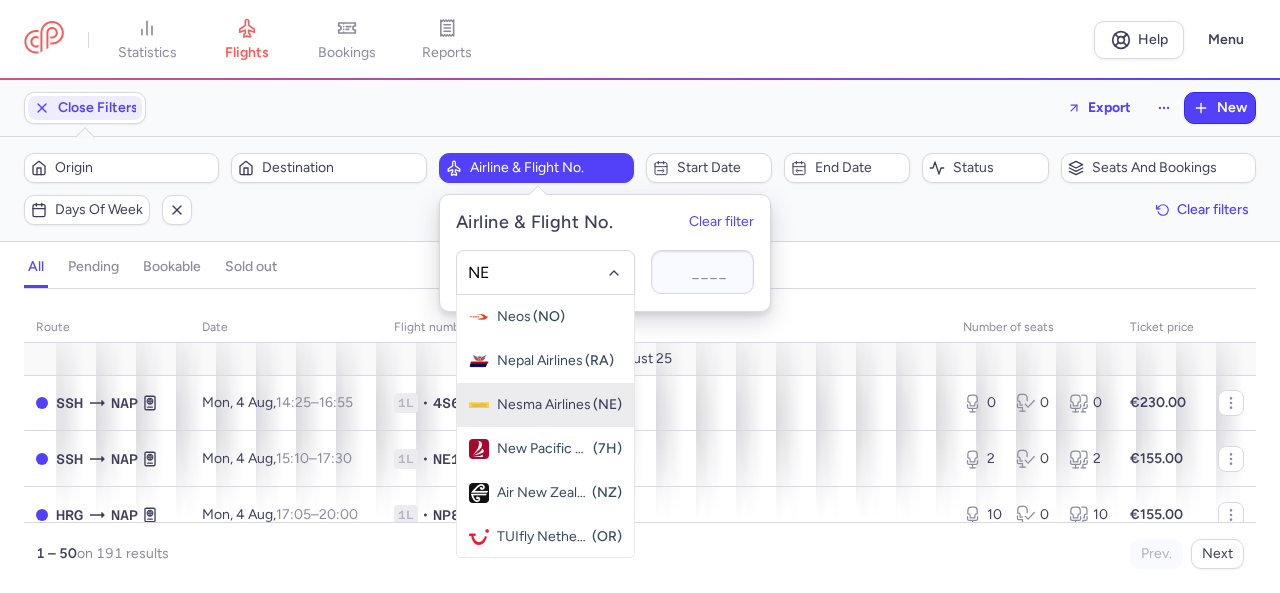 click on "Nesma Airlines" at bounding box center (544, 405) 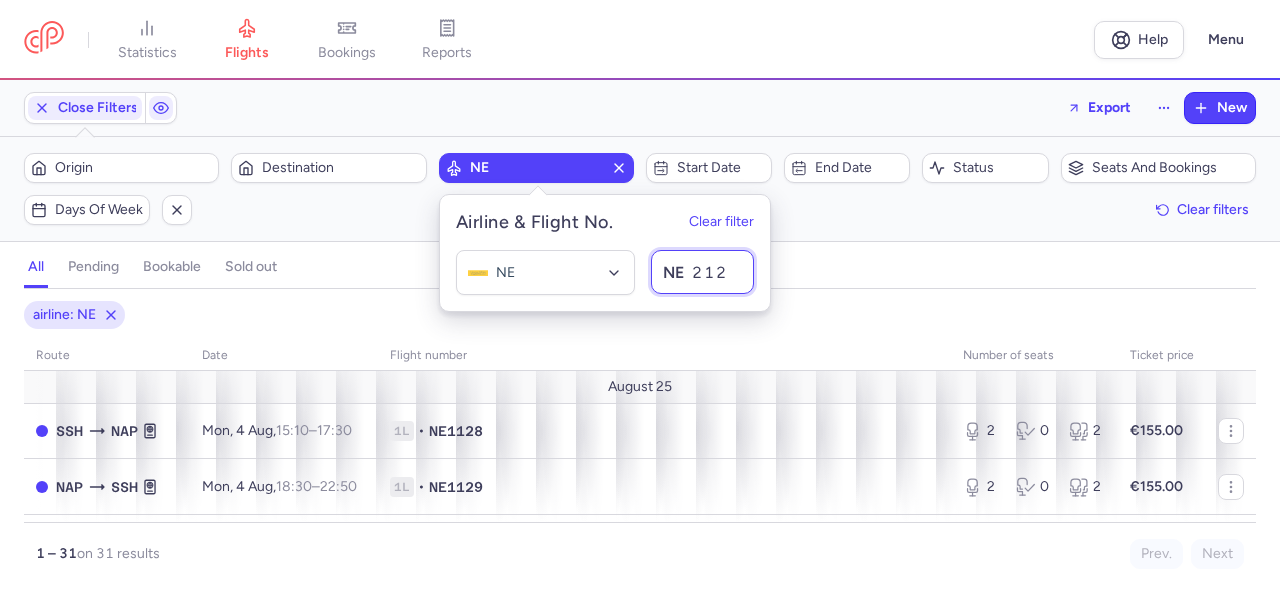 type on "2123" 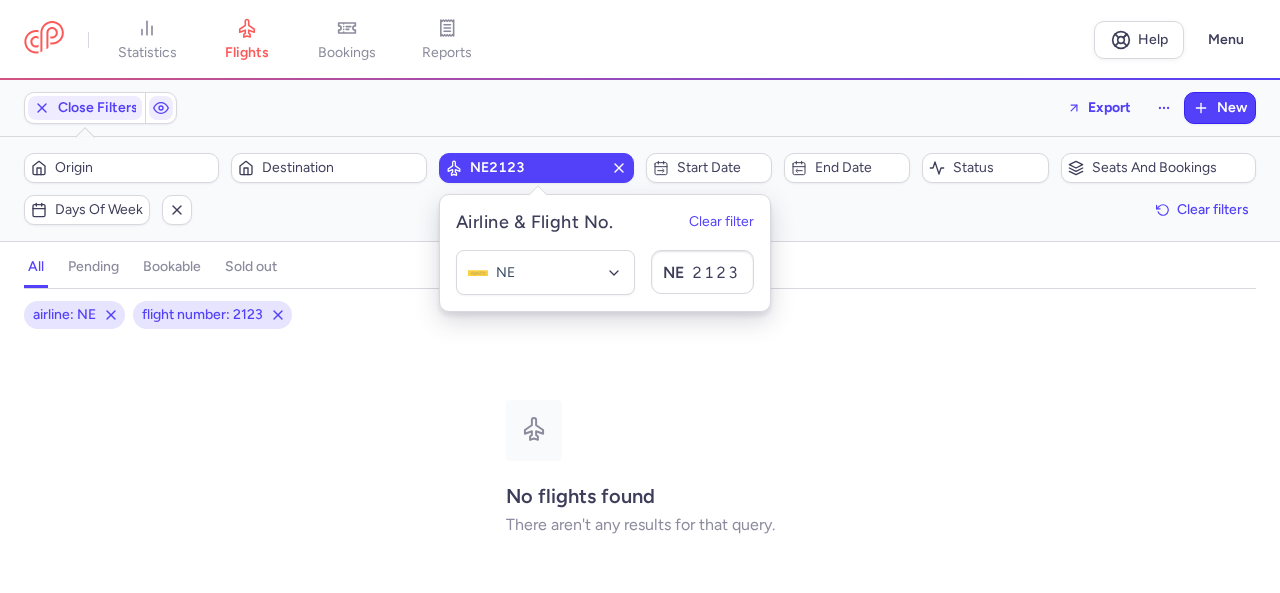click on "No flights found There aren't any results for that query." at bounding box center [640, 467] 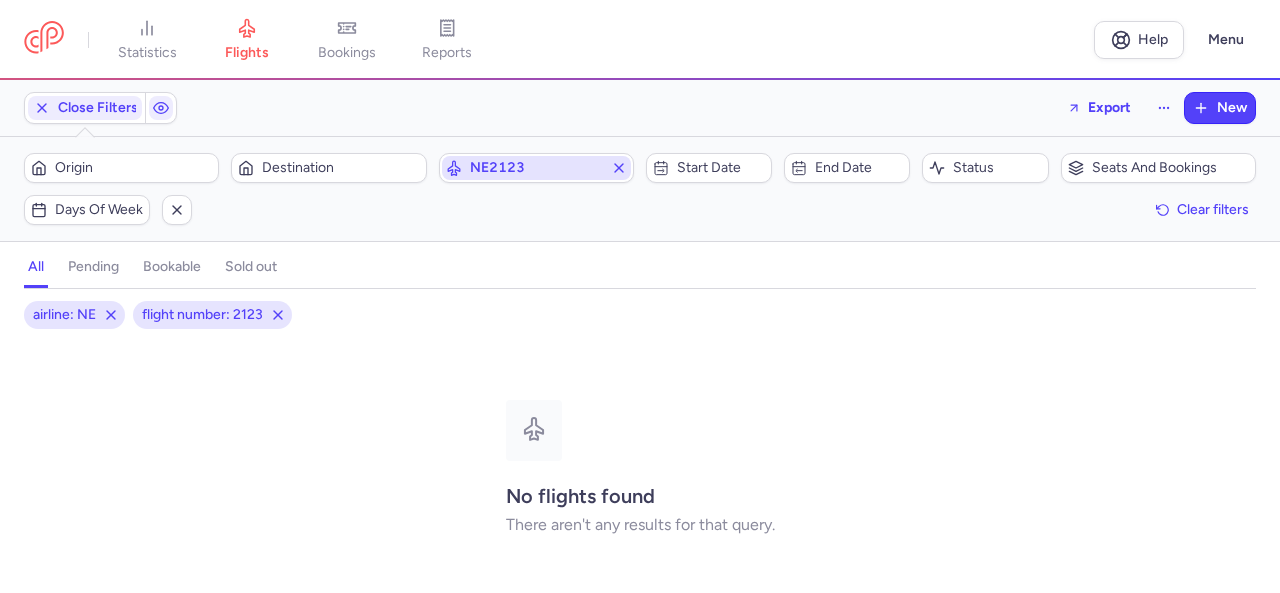 click on "NE2123" at bounding box center [536, 168] 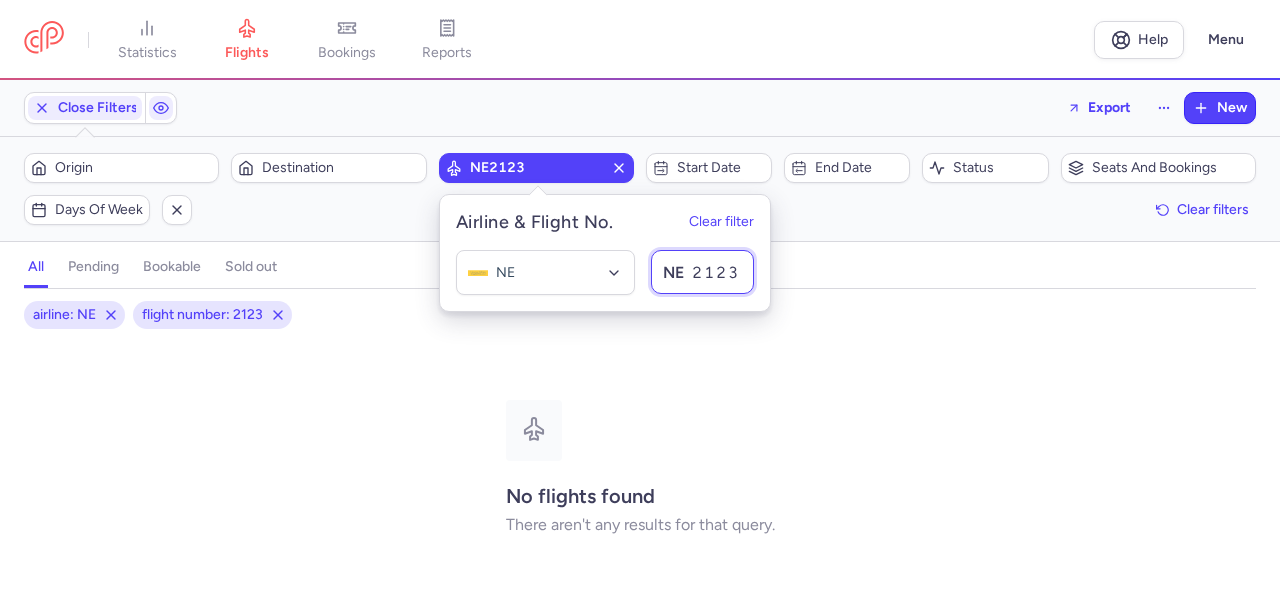 click on "2123" at bounding box center (702, 272) 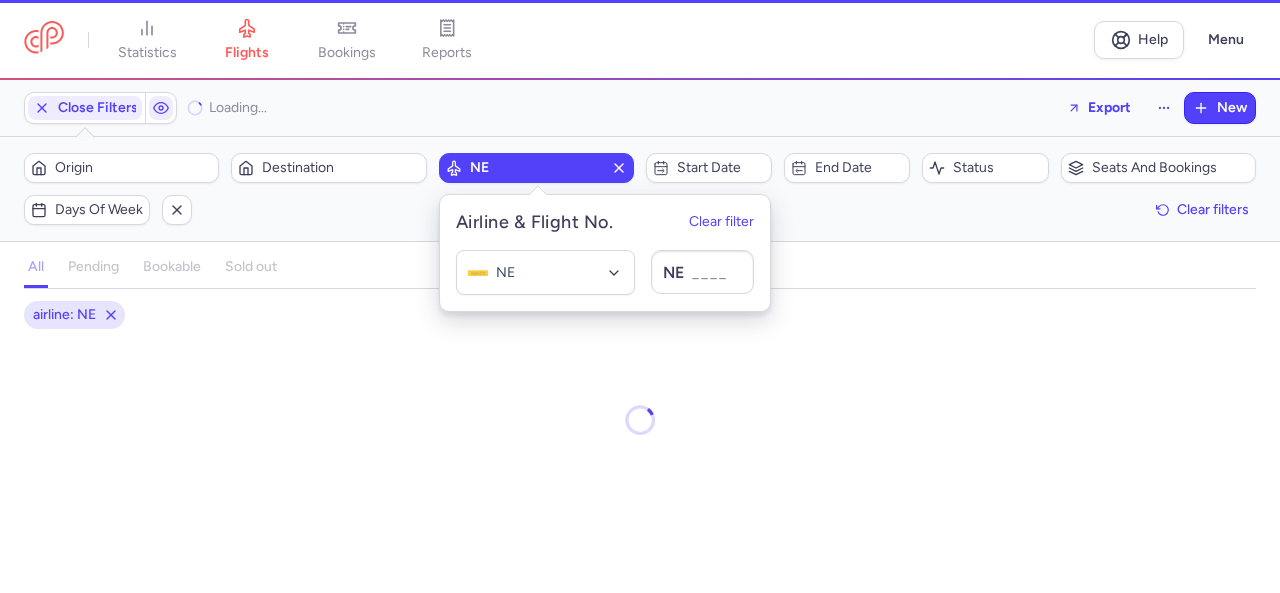 click at bounding box center (640, 420) 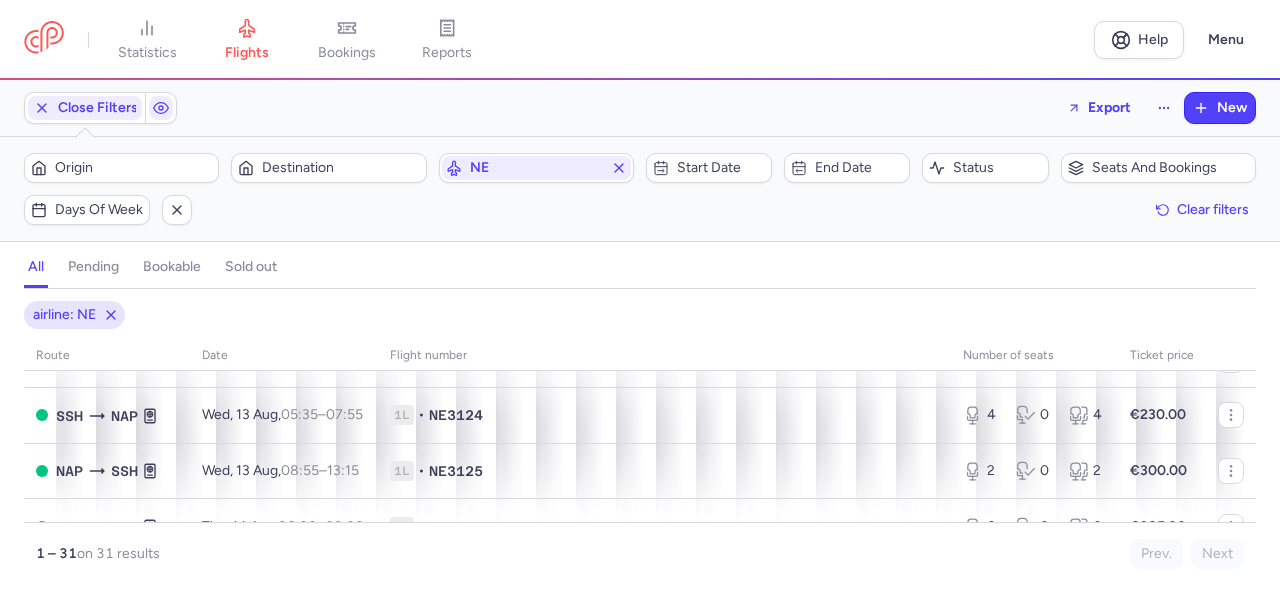 scroll, scrollTop: 0, scrollLeft: 0, axis: both 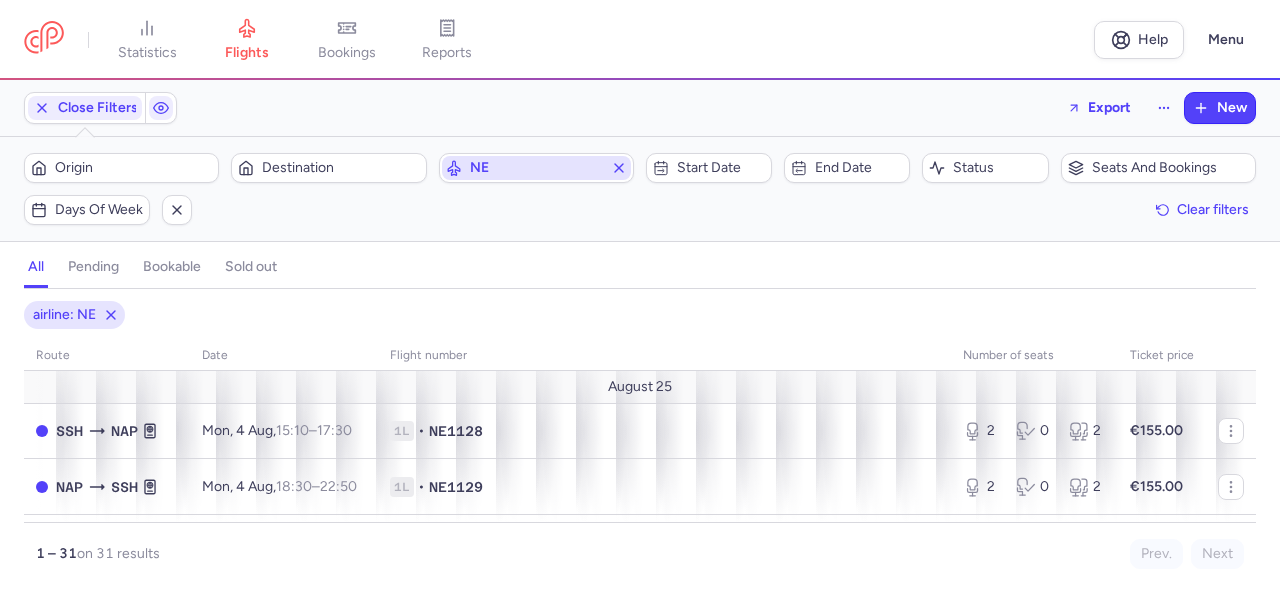 click on "NE" at bounding box center (536, 168) 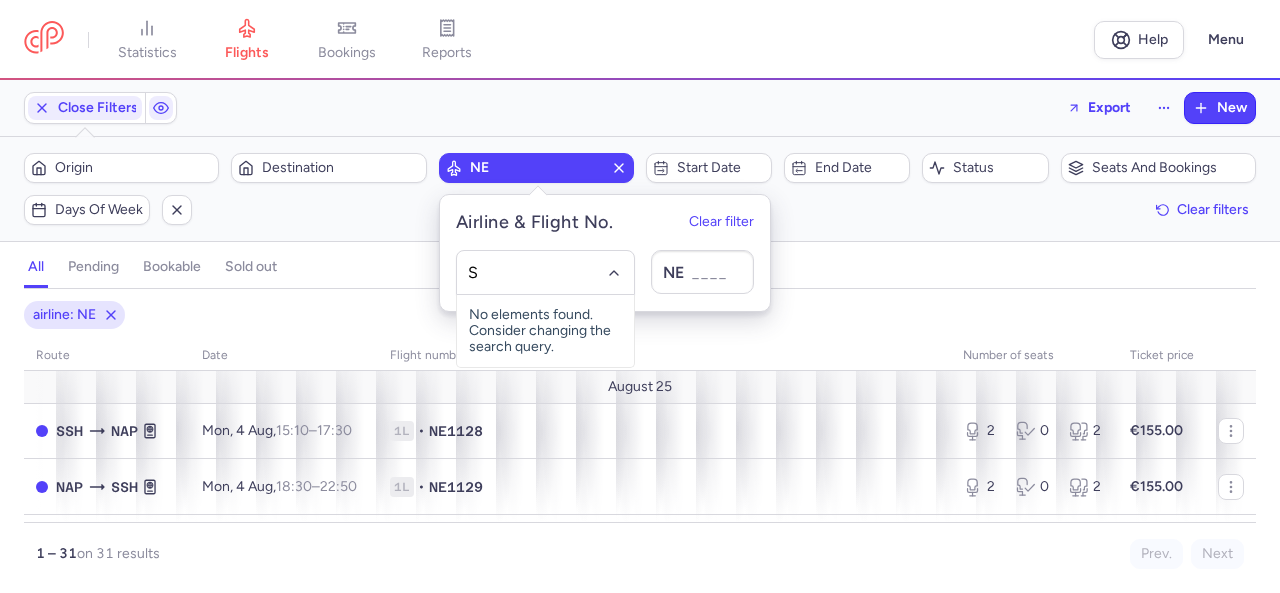 type on "SM" 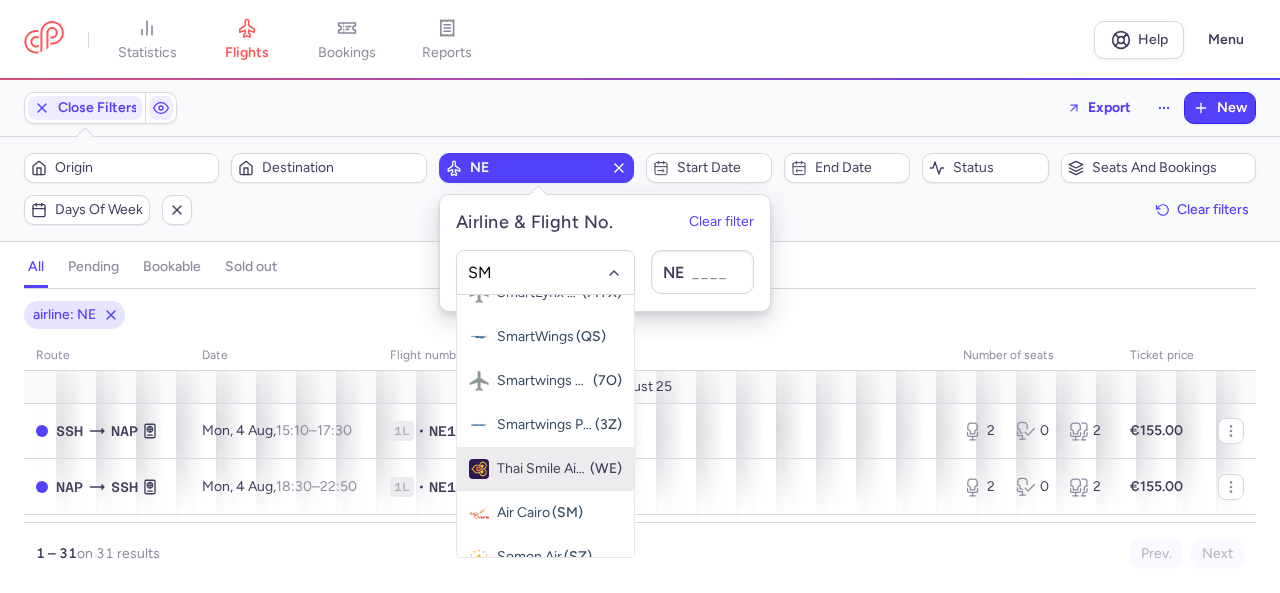 scroll, scrollTop: 265, scrollLeft: 0, axis: vertical 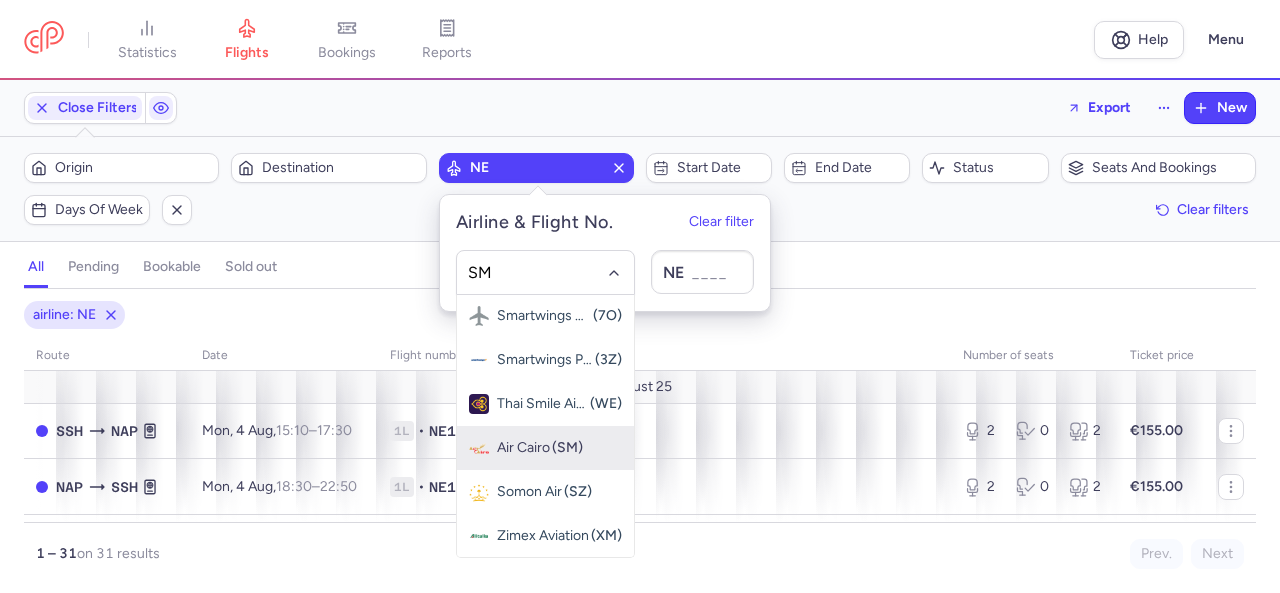 click on "Air Cairo (SM)" at bounding box center [540, 448] 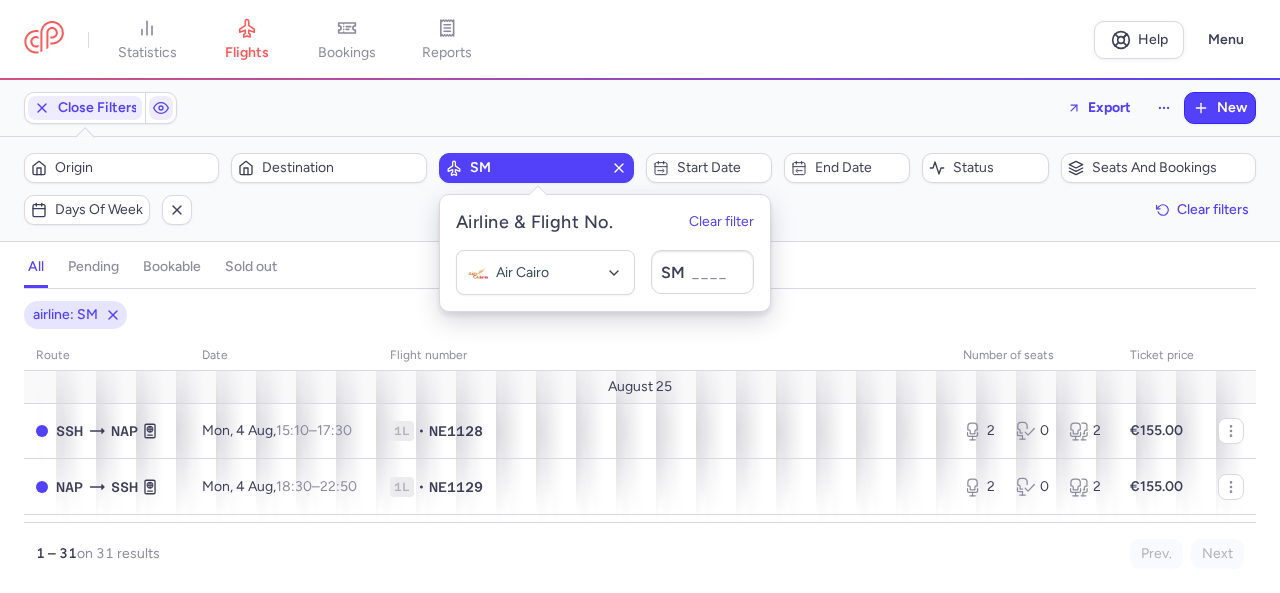 scroll, scrollTop: 0, scrollLeft: 0, axis: both 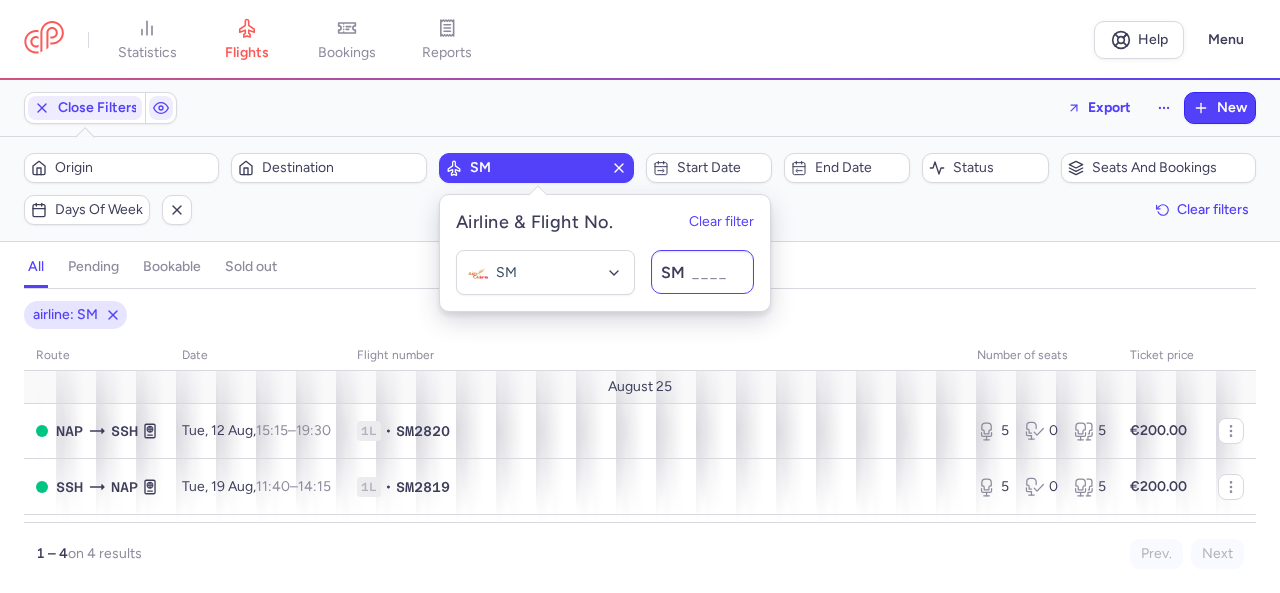 type on "2" 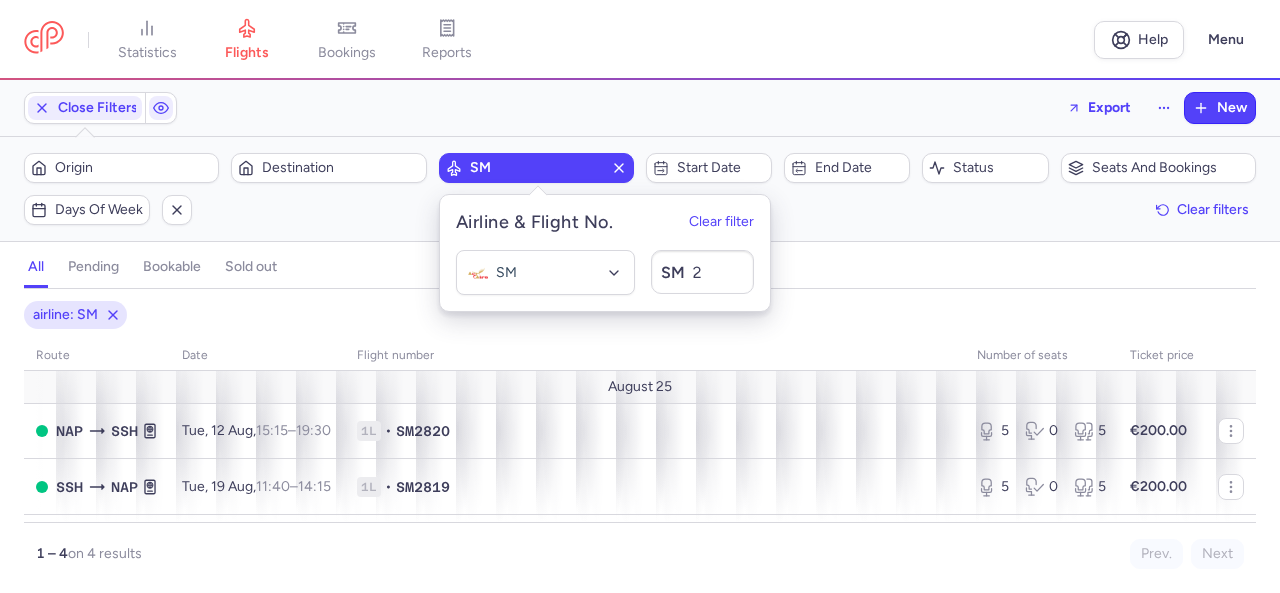 click on "airline: SM" at bounding box center [640, 315] 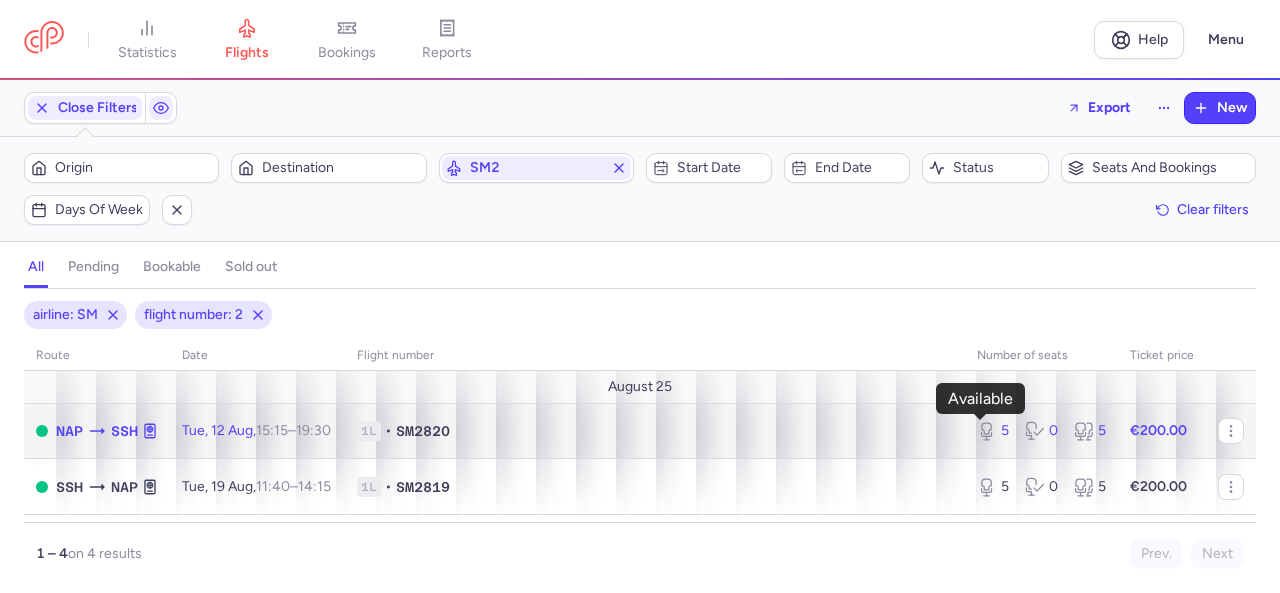 click on "5" at bounding box center (993, 431) 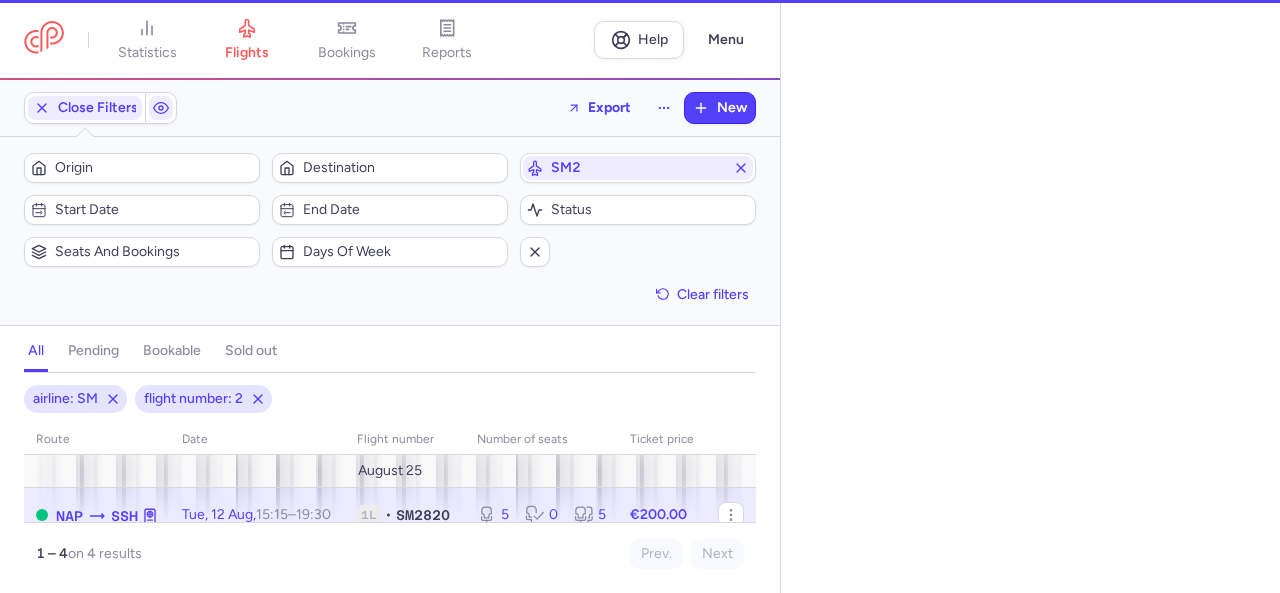 select on "days" 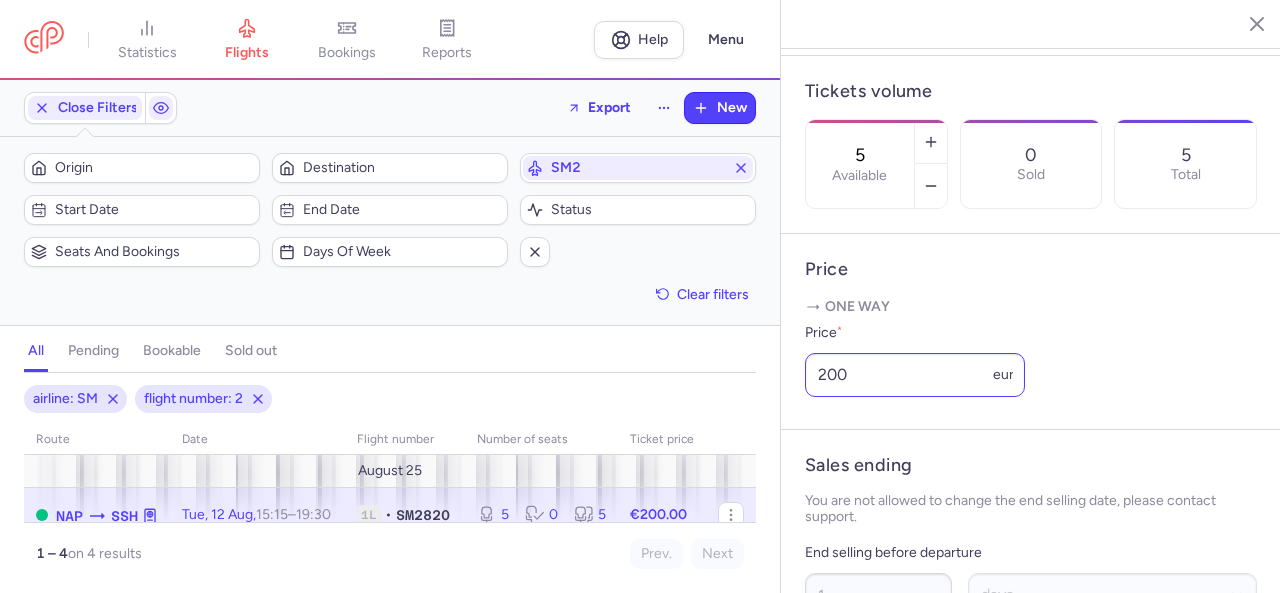 scroll, scrollTop: 500, scrollLeft: 0, axis: vertical 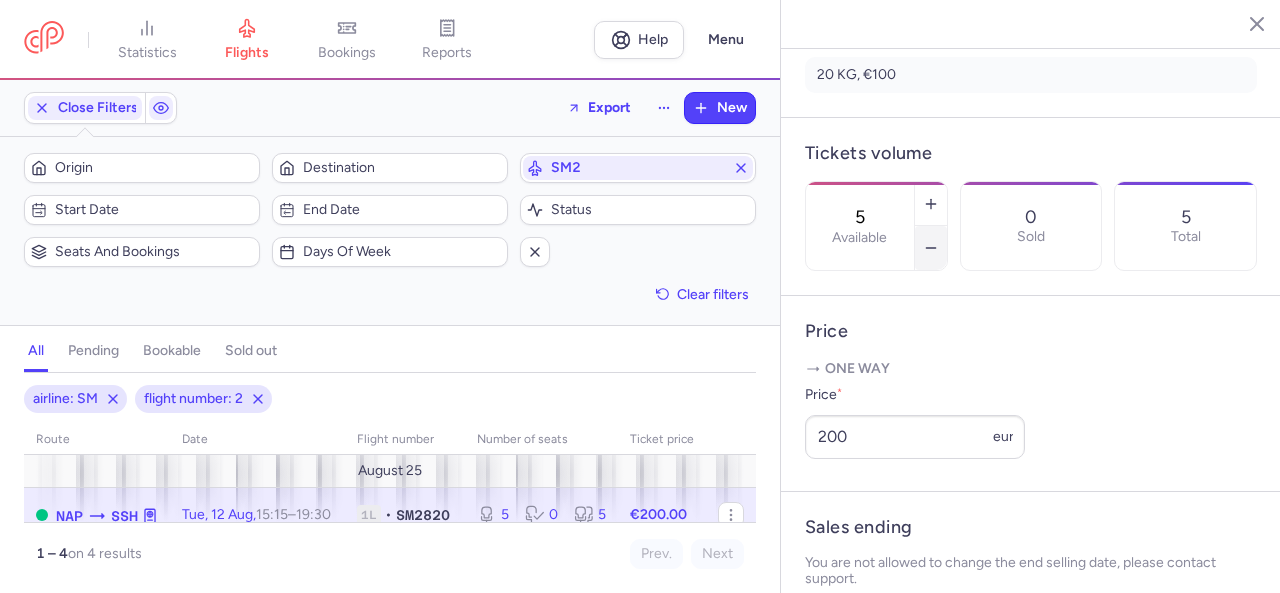 click 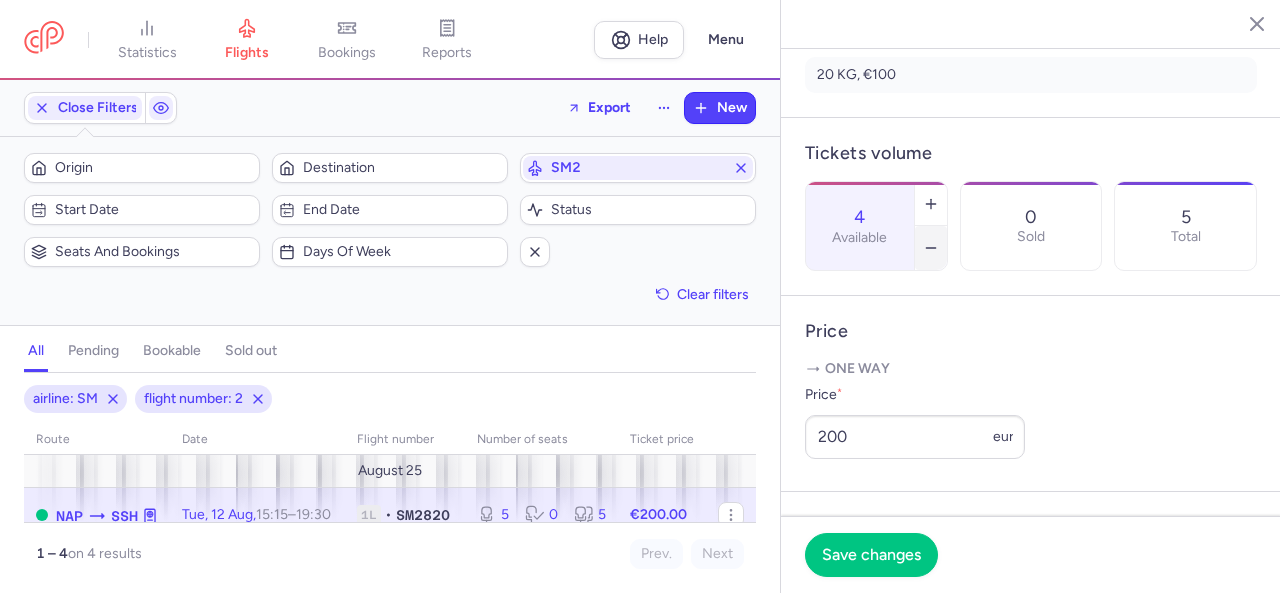 click 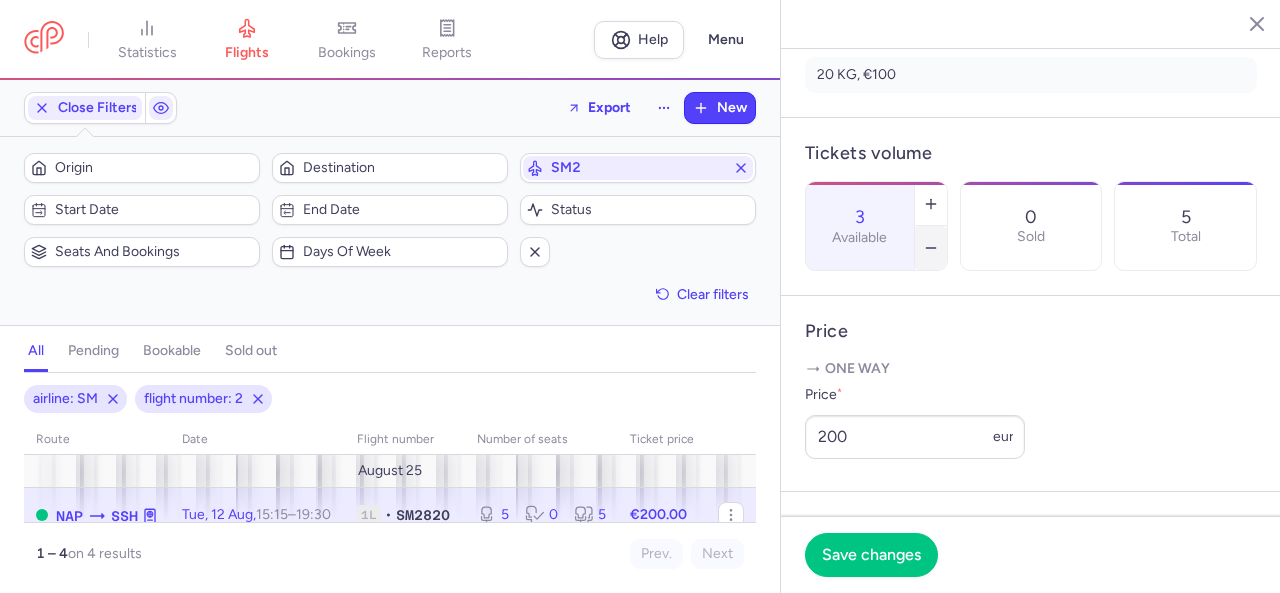 click 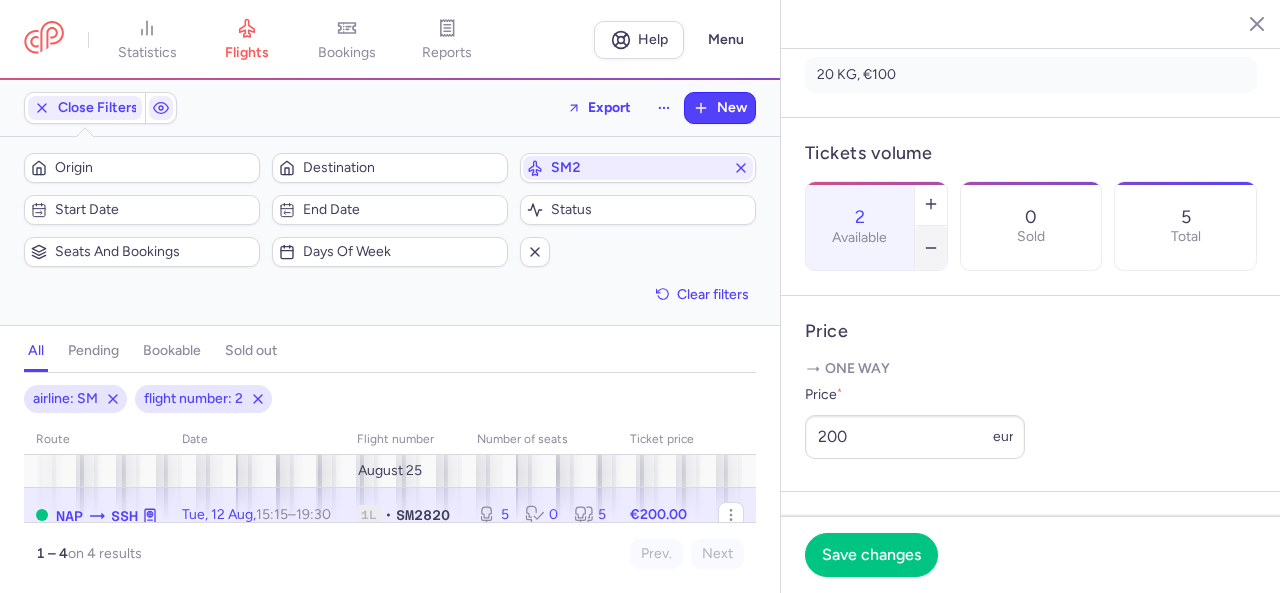 click 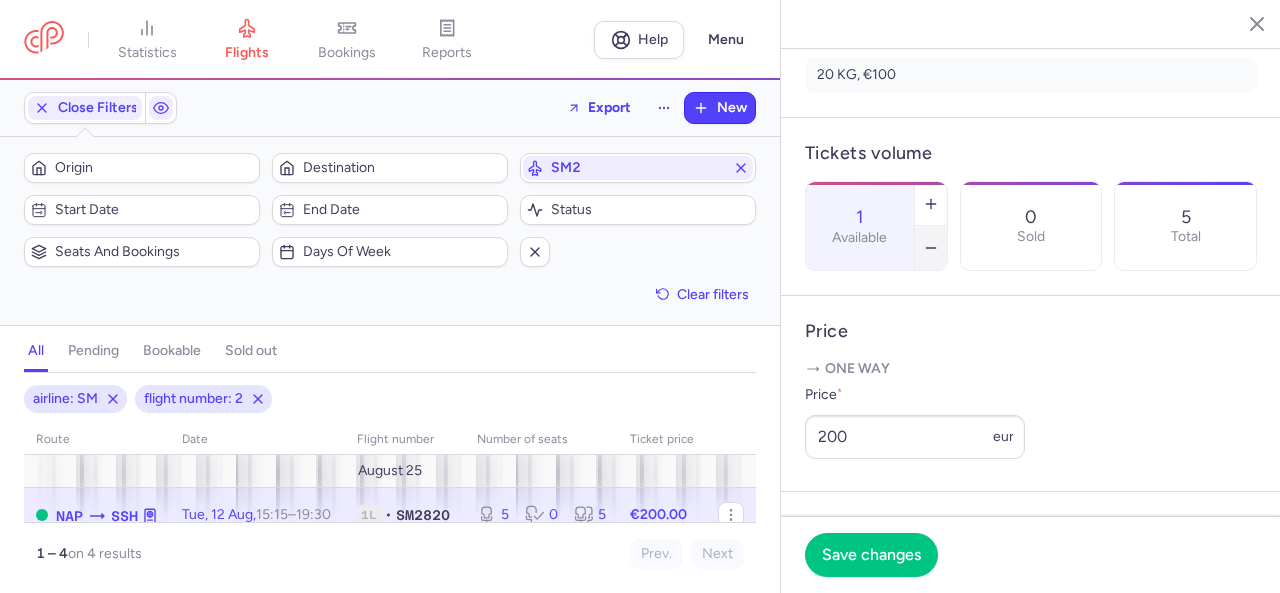 click 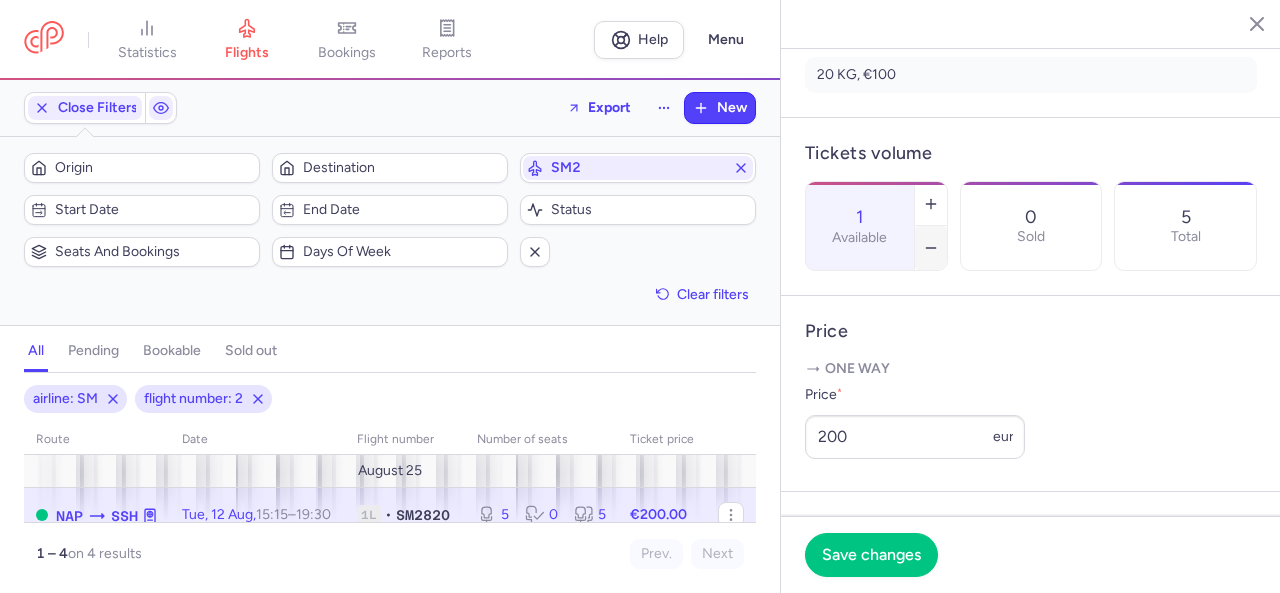 type on "0" 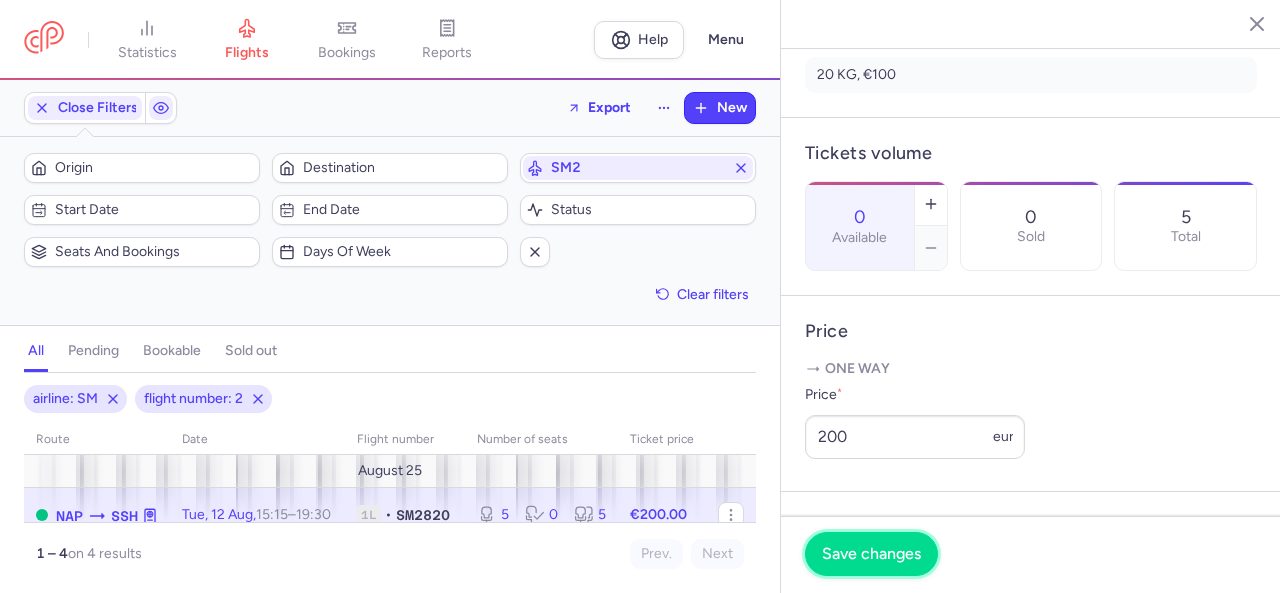 click on "Save changes" at bounding box center [871, 554] 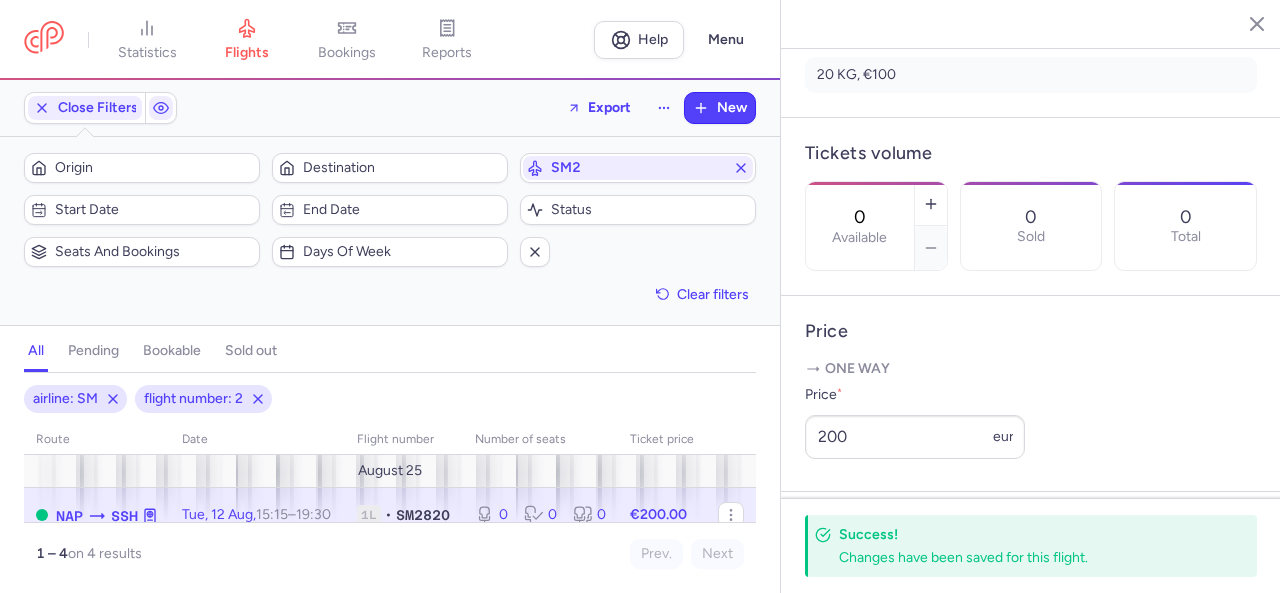 click 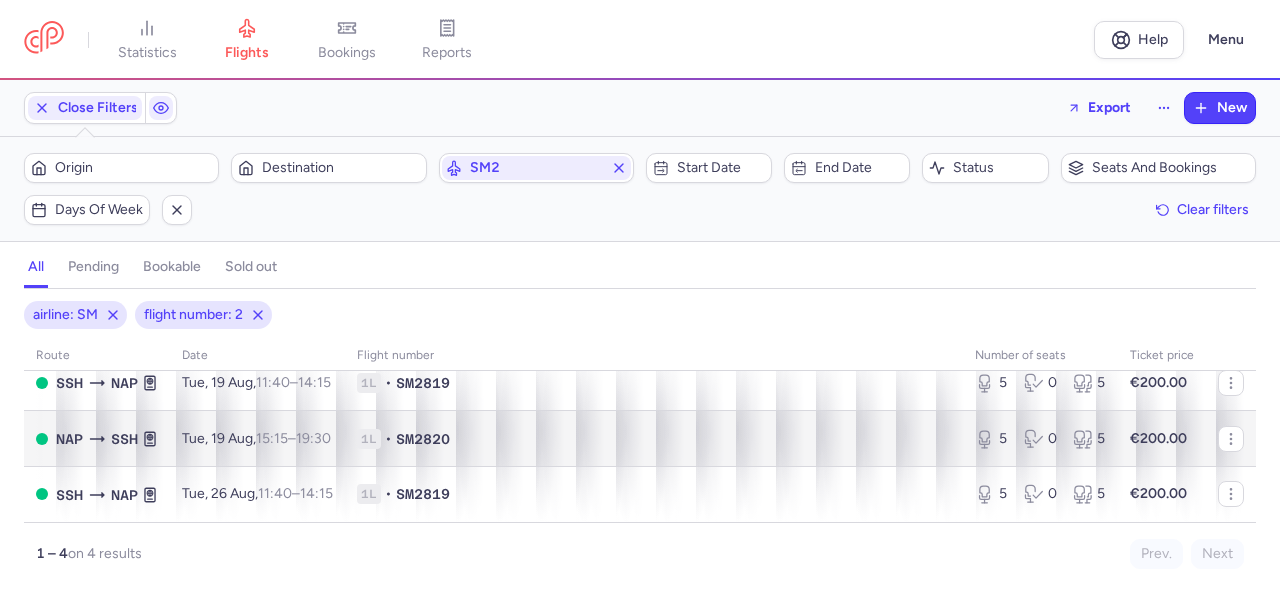 scroll, scrollTop: 0, scrollLeft: 0, axis: both 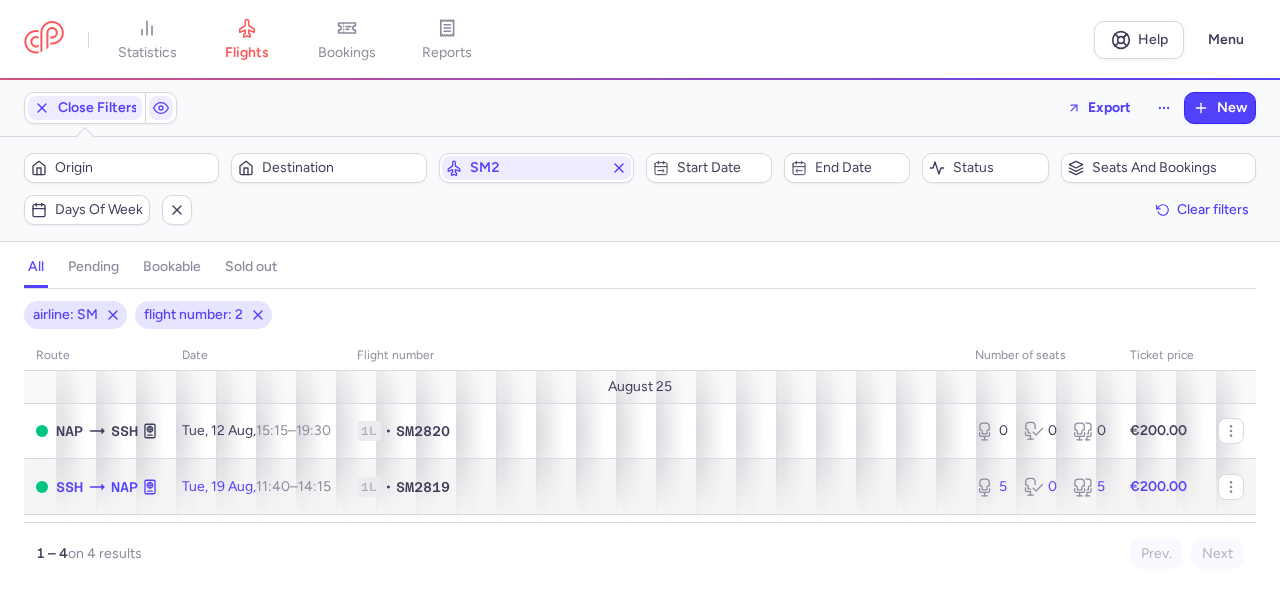 click on "5" at bounding box center [991, 487] 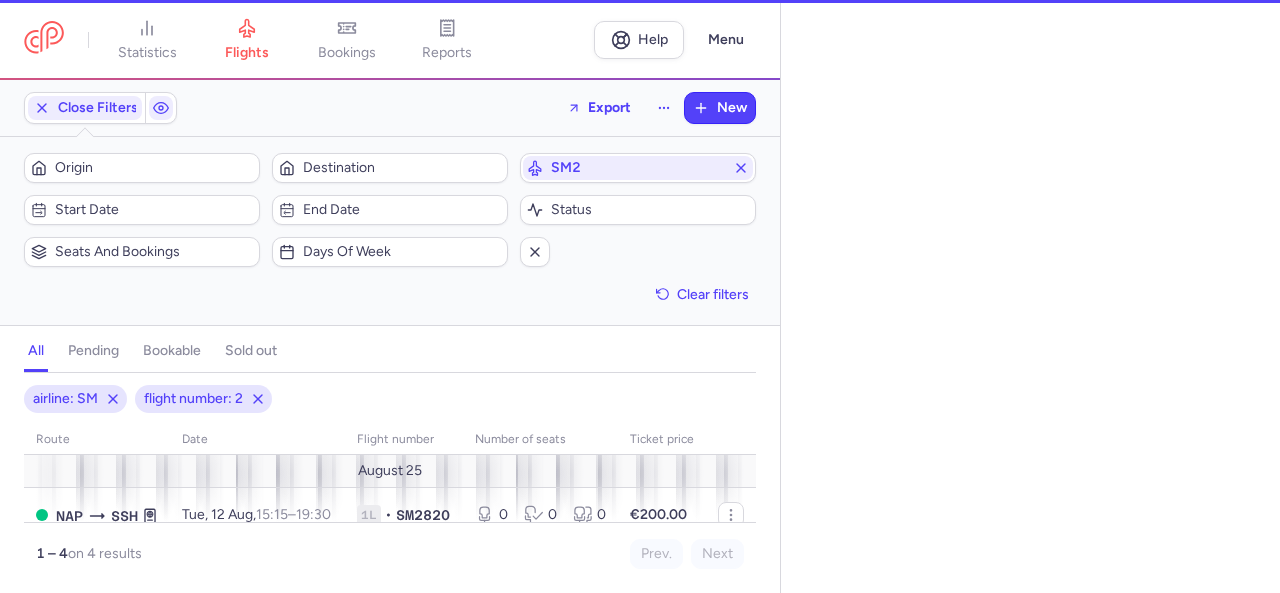 select on "days" 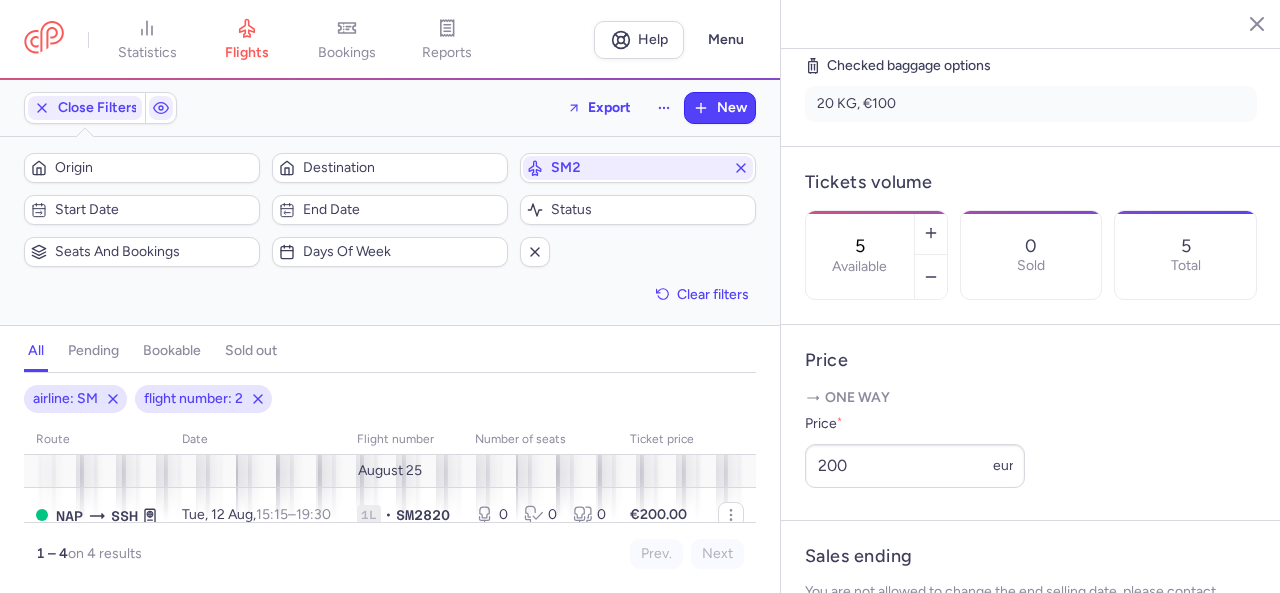 scroll, scrollTop: 400, scrollLeft: 0, axis: vertical 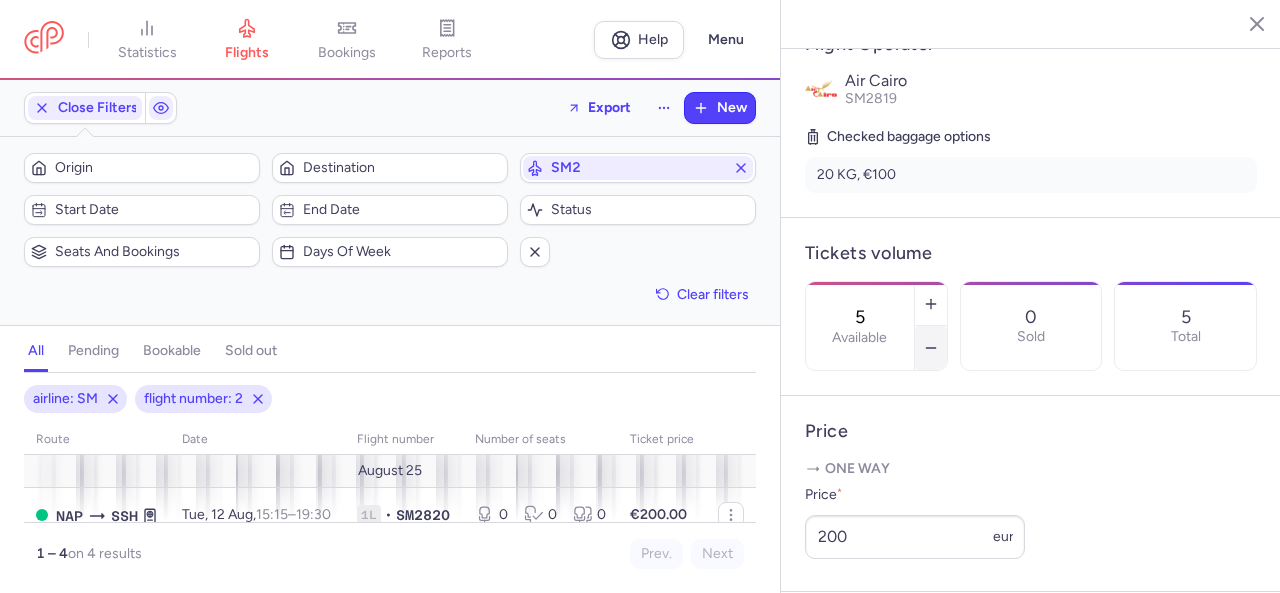 click at bounding box center (931, 348) 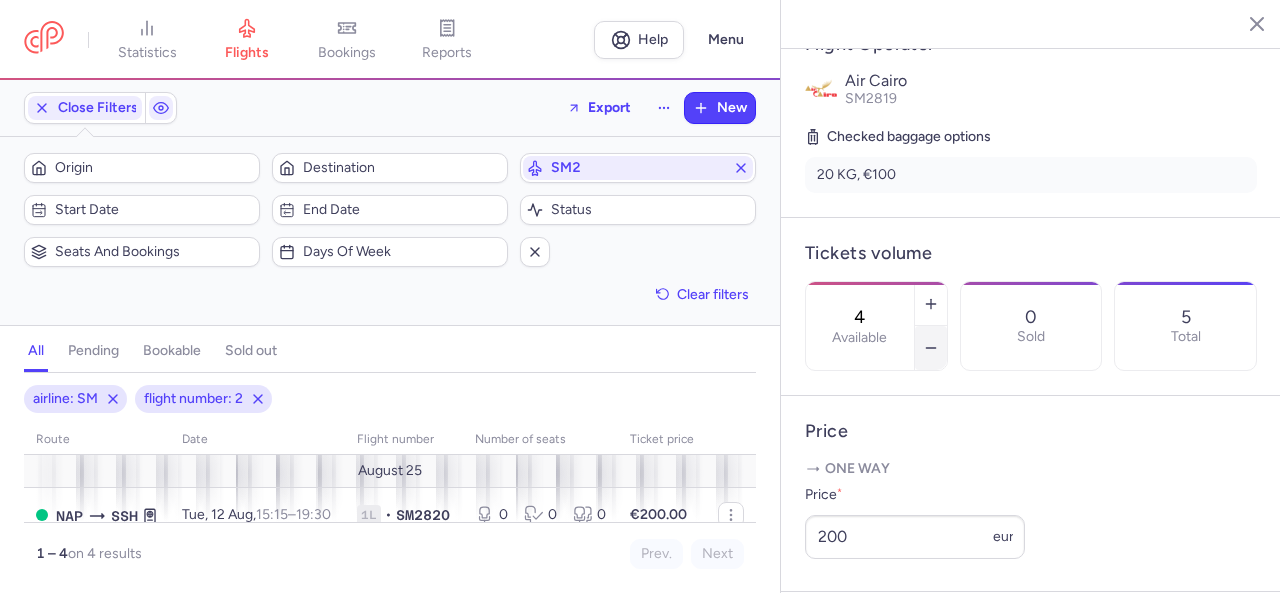 click at bounding box center [931, 348] 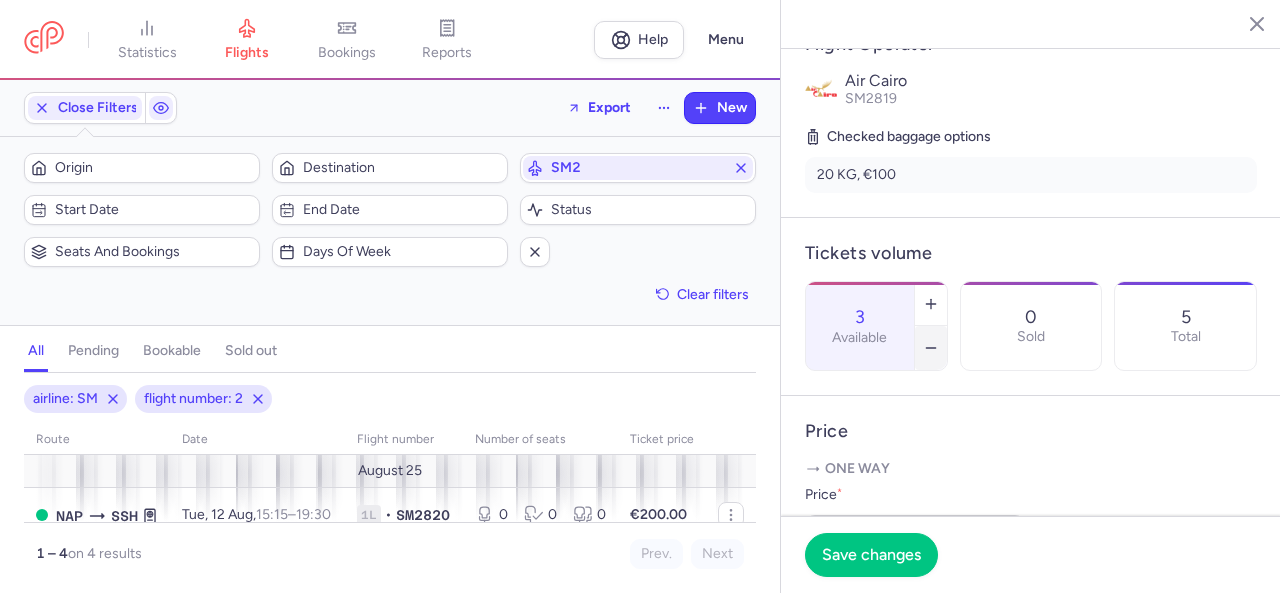 click at bounding box center (931, 348) 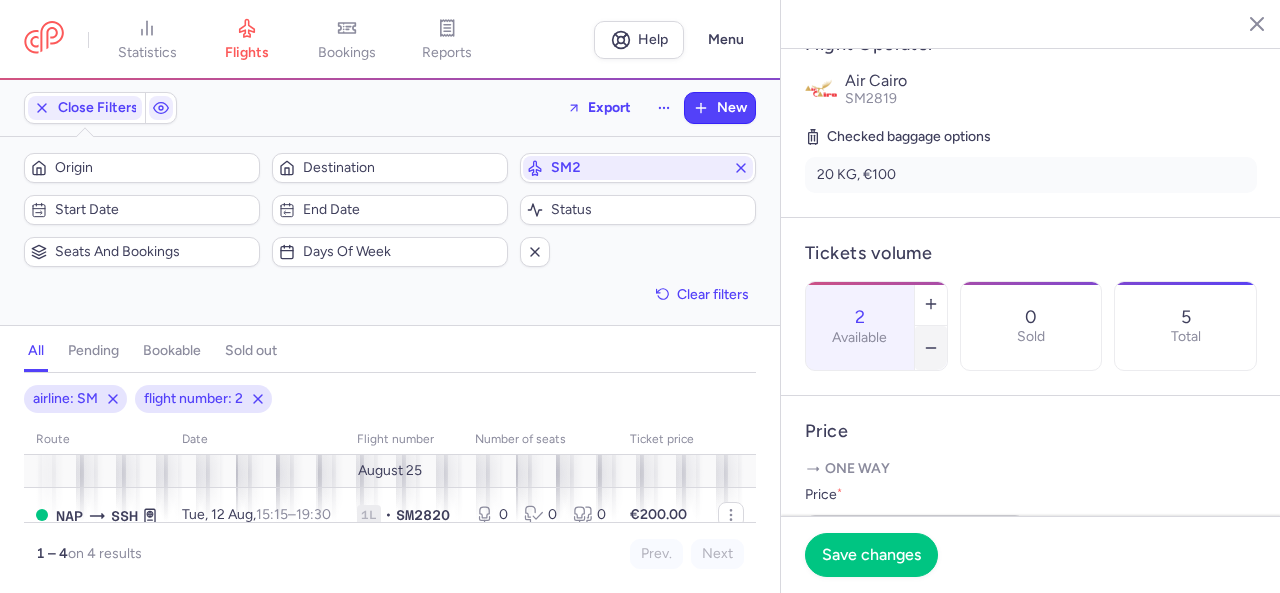 click at bounding box center (931, 348) 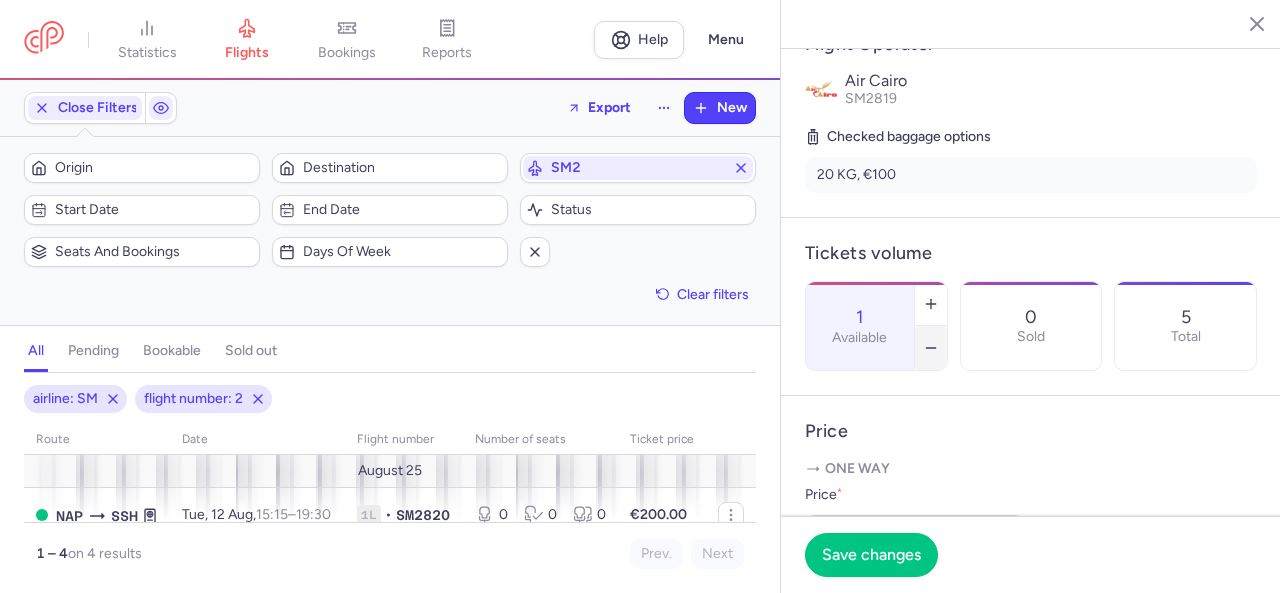 click at bounding box center (931, 348) 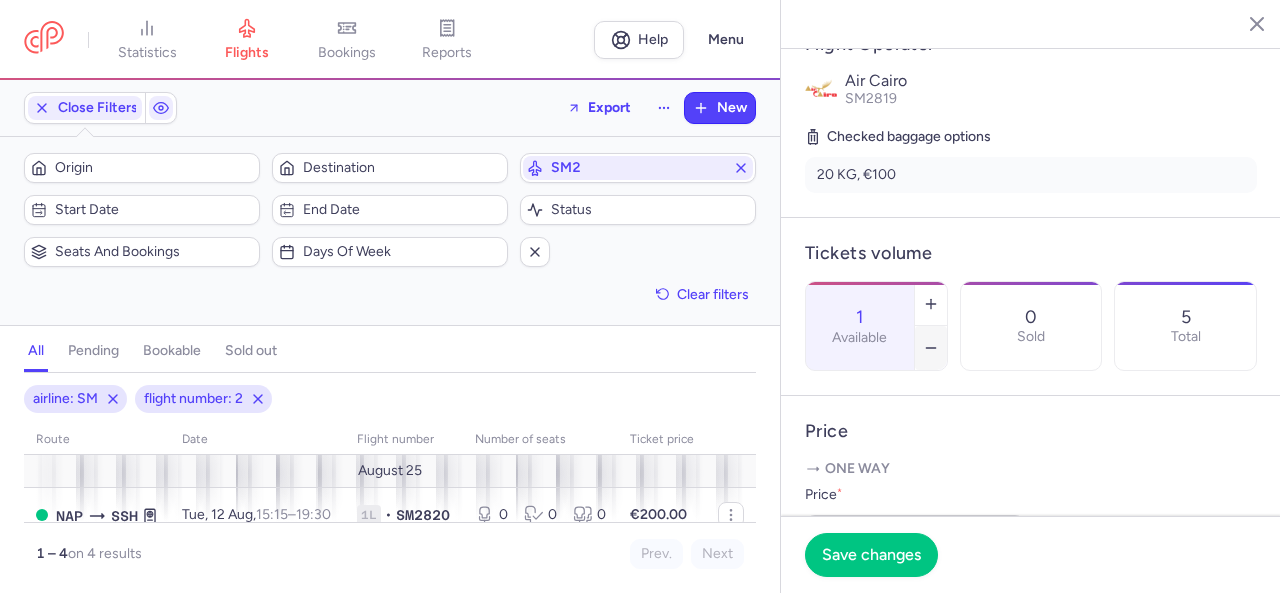type on "0" 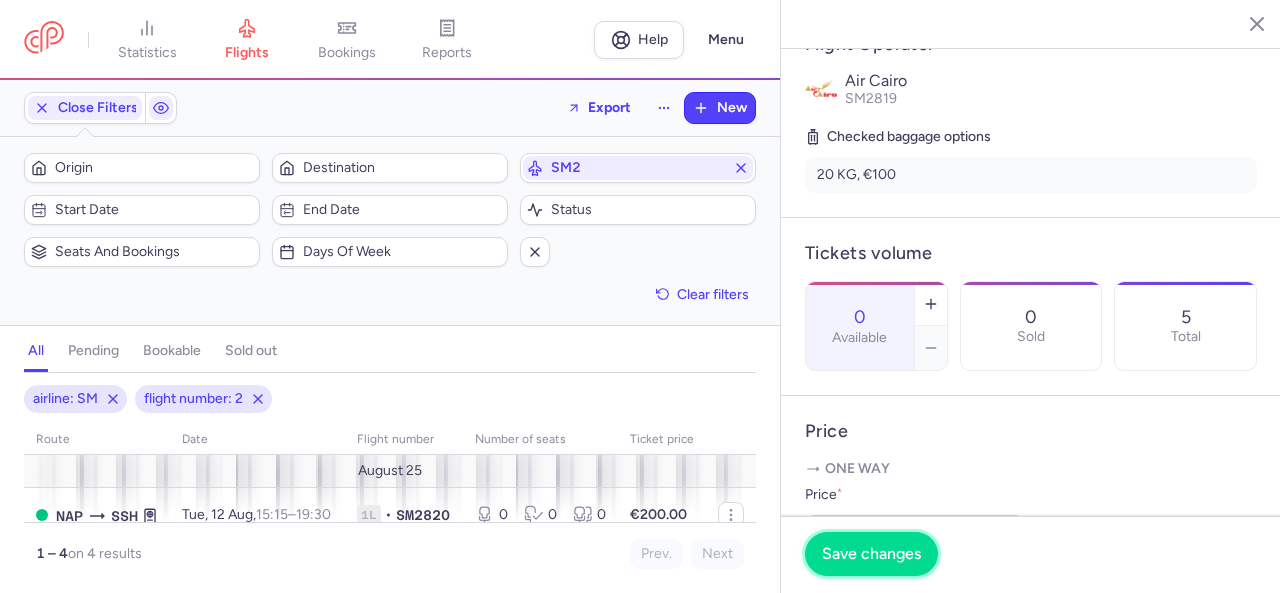 click on "Save changes" at bounding box center [871, 554] 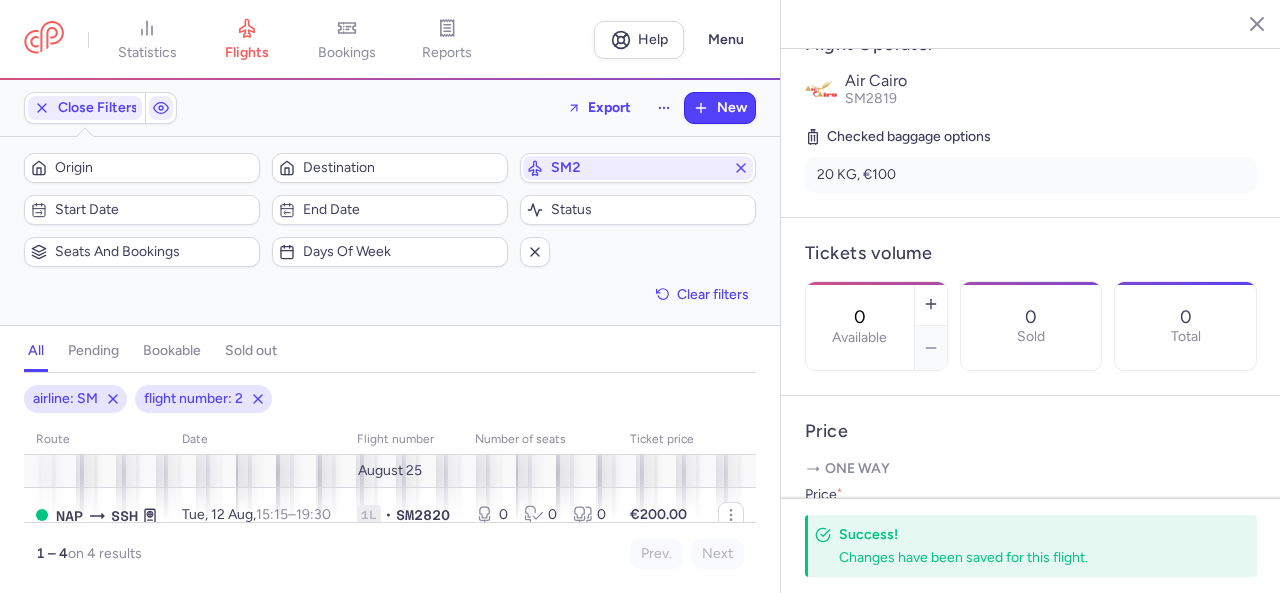click 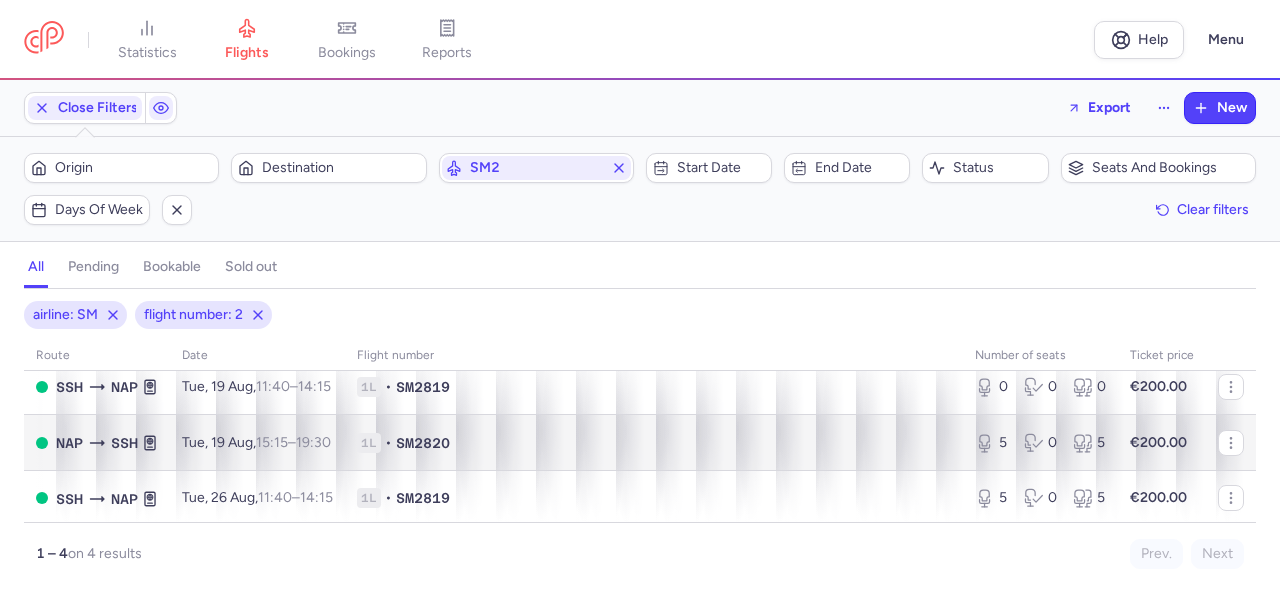 scroll, scrollTop: 104, scrollLeft: 0, axis: vertical 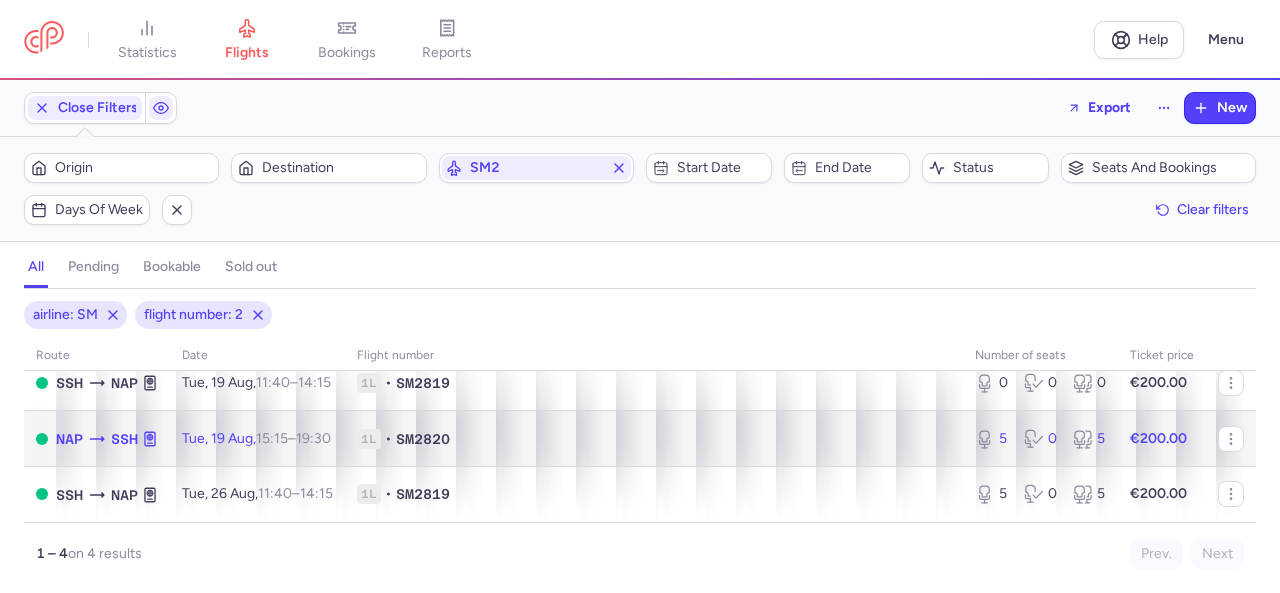 click on "1L • SM2820" 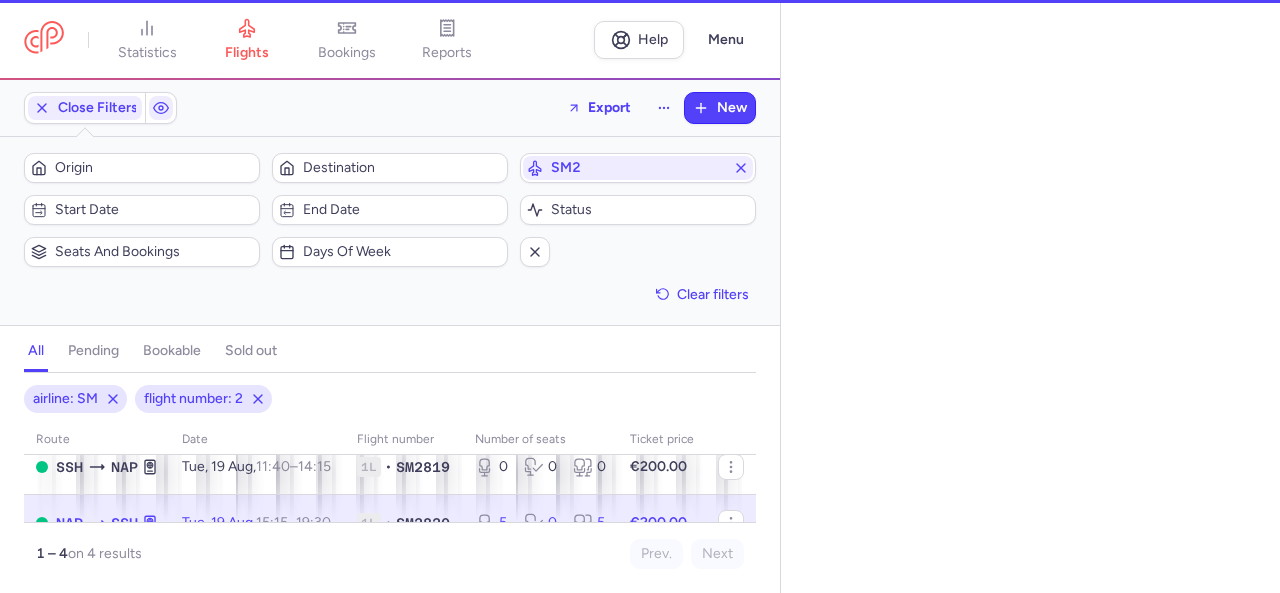 select on "days" 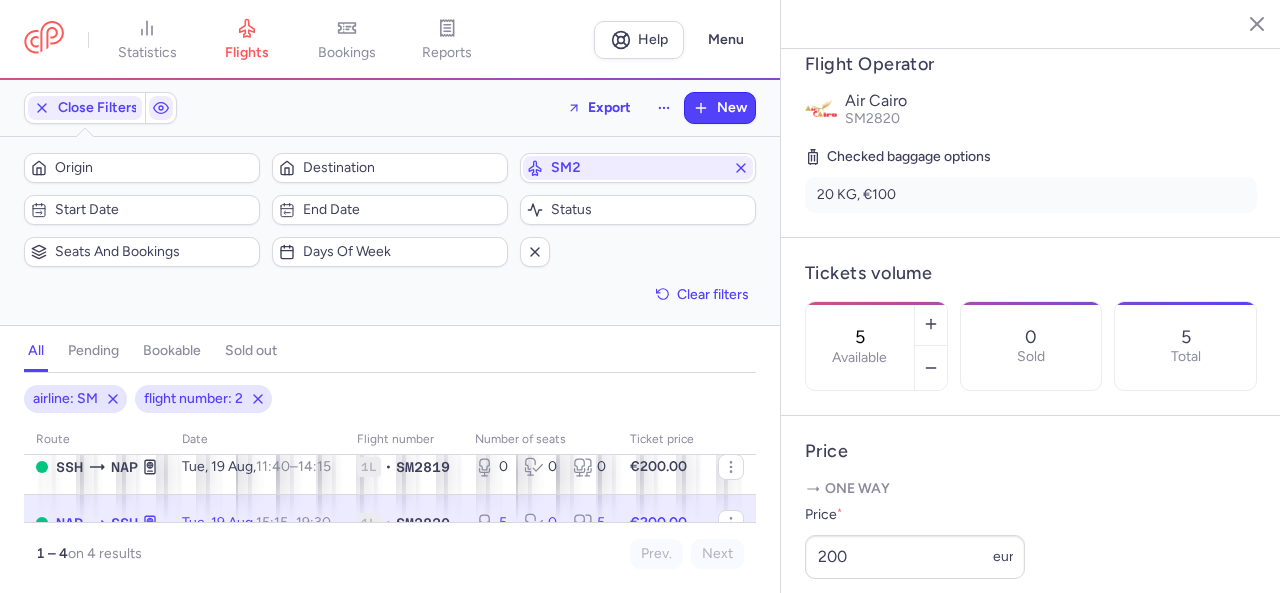 scroll, scrollTop: 400, scrollLeft: 0, axis: vertical 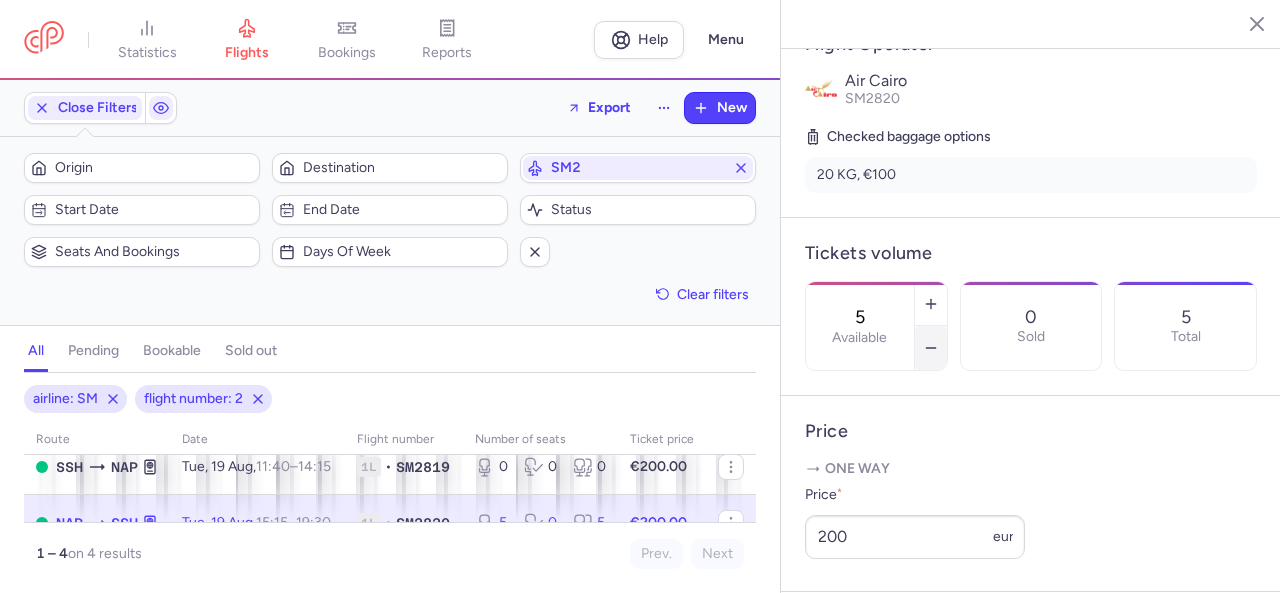 click at bounding box center (931, 348) 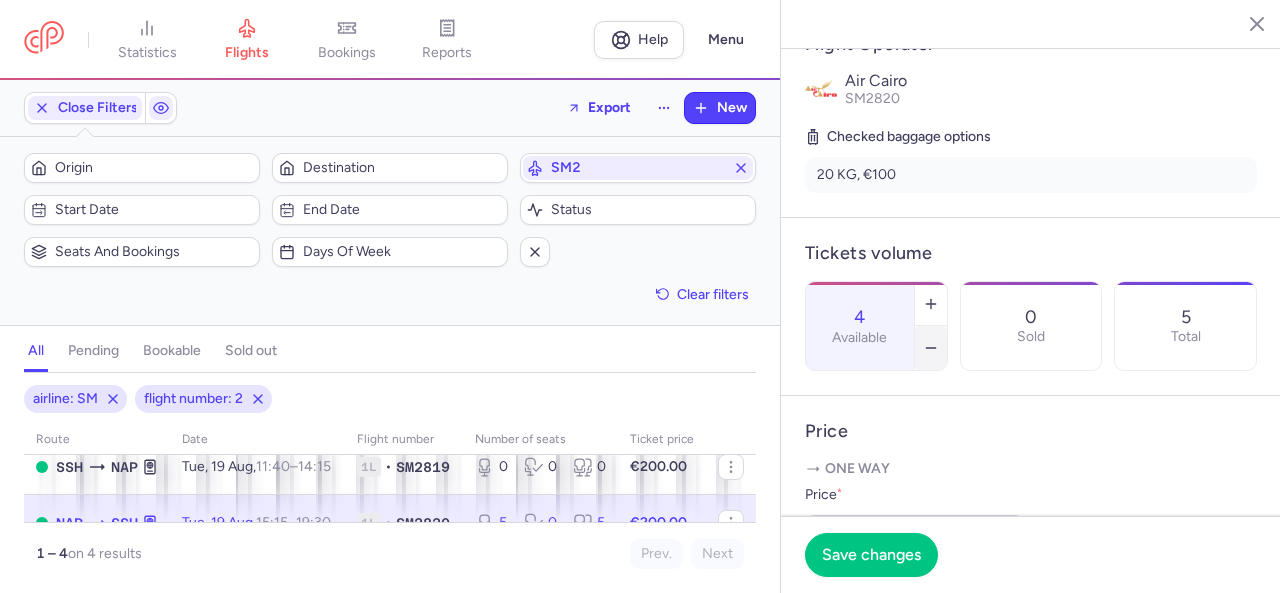 click at bounding box center [931, 348] 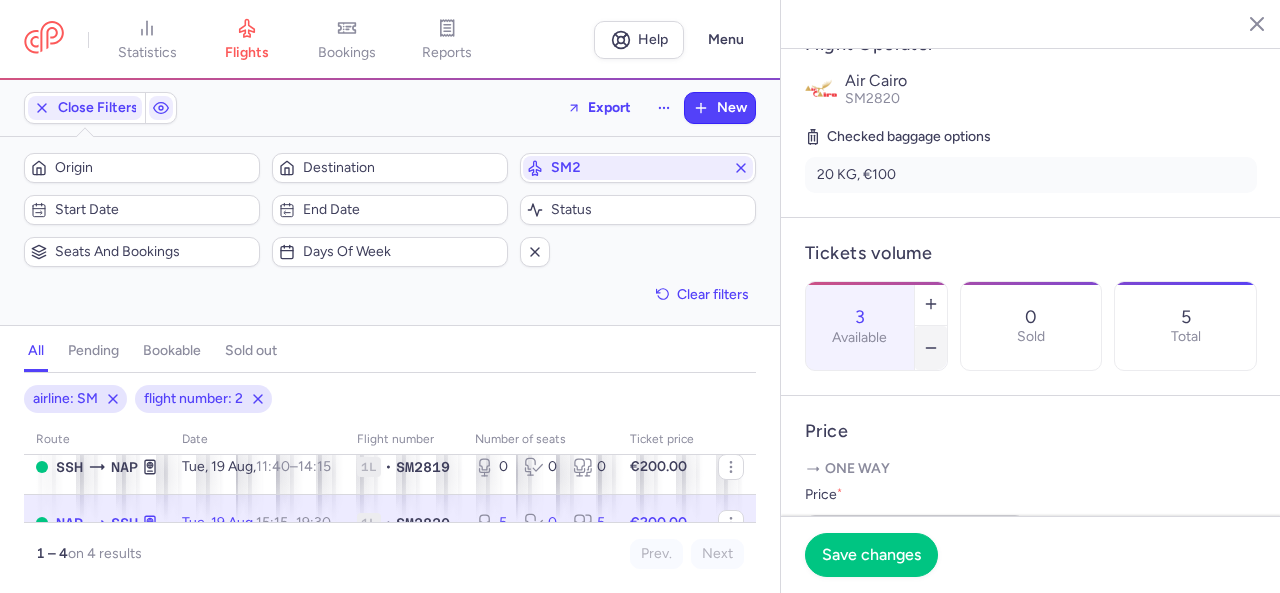 click at bounding box center [931, 348] 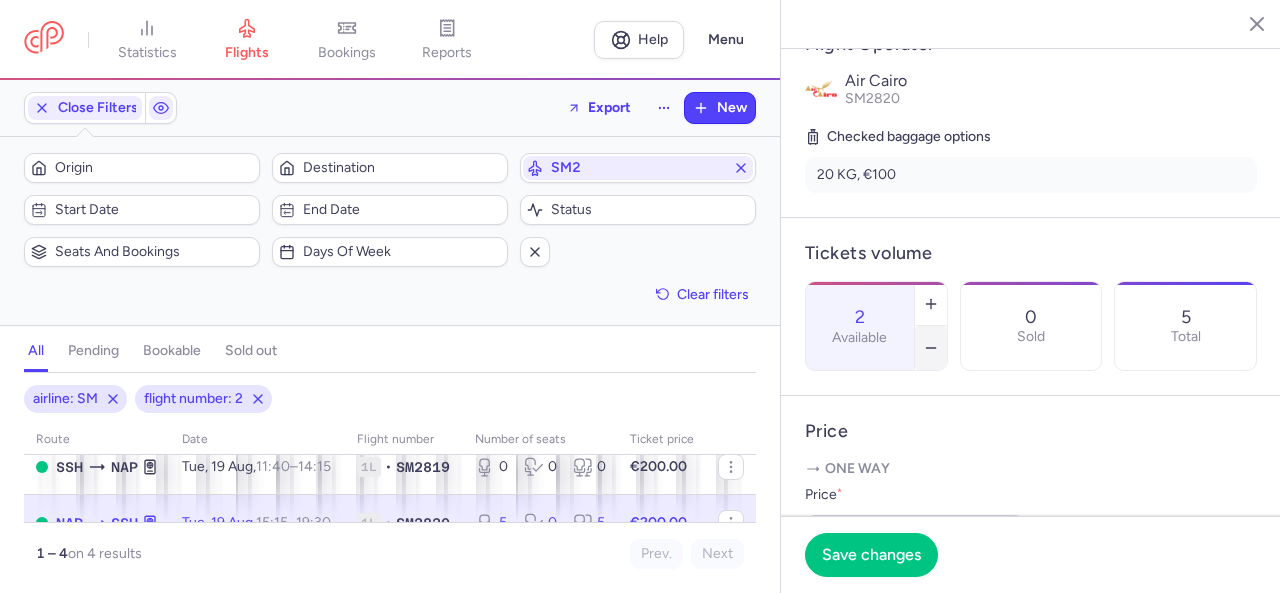 click at bounding box center [931, 348] 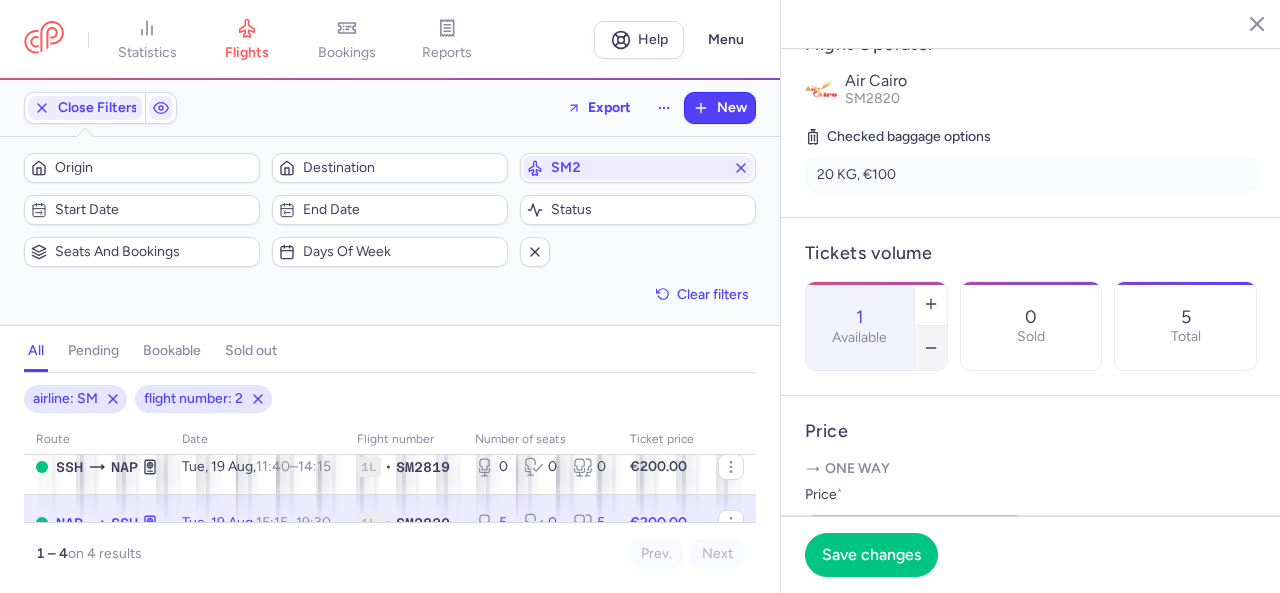 click at bounding box center (931, 348) 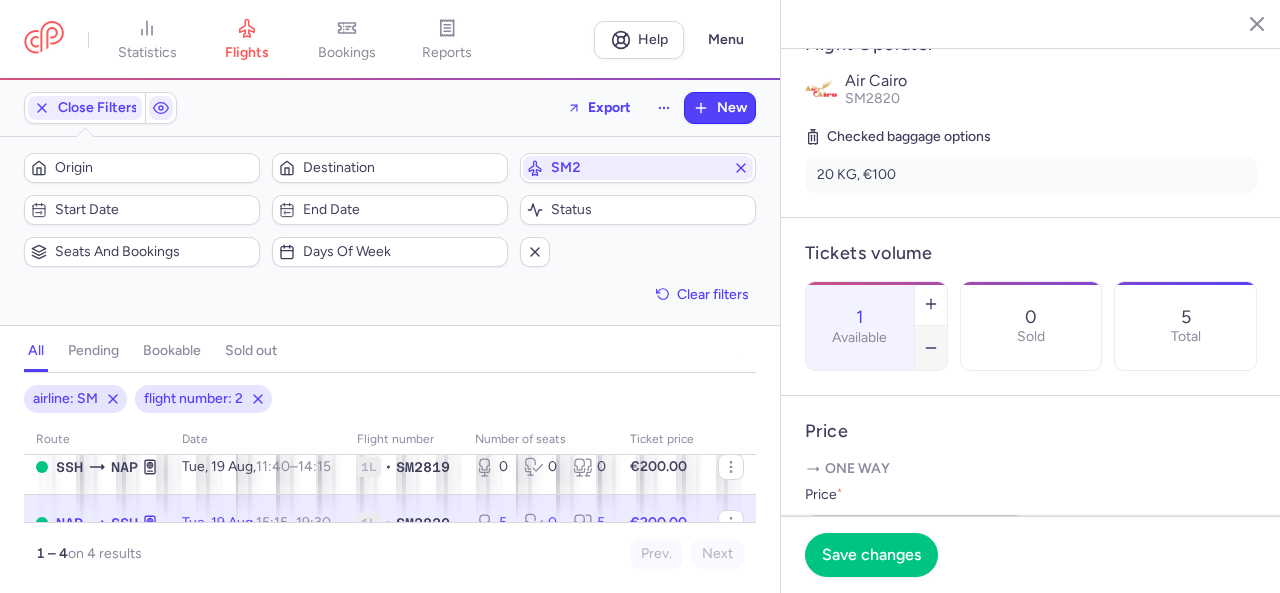 type on "0" 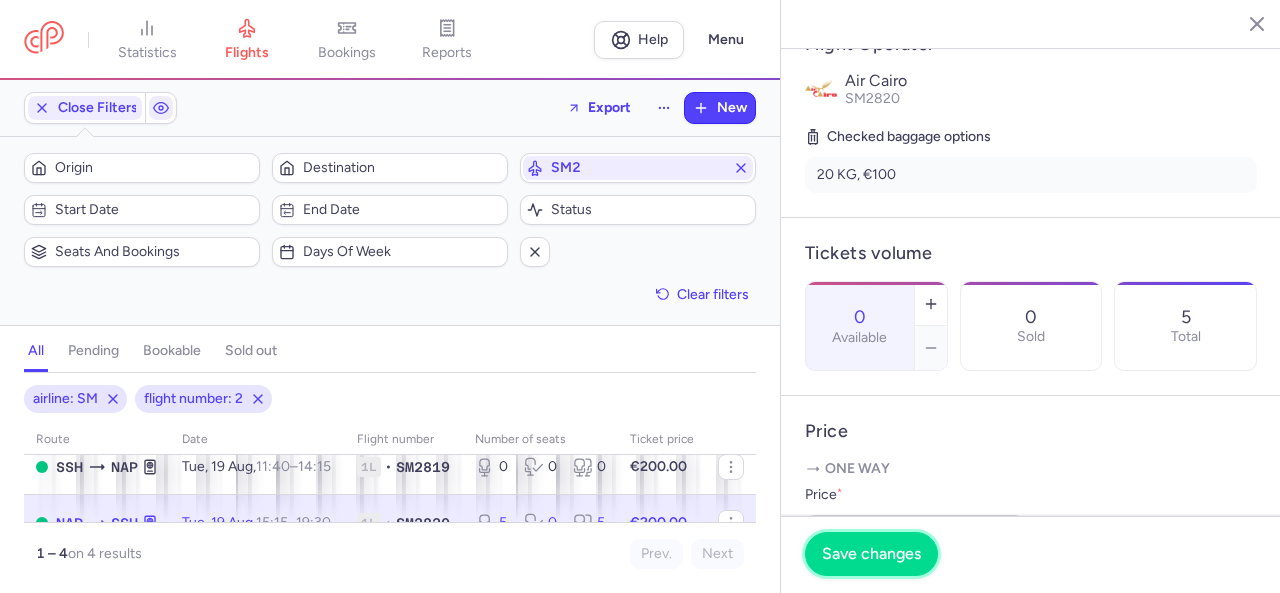 click on "Save changes" at bounding box center [871, 554] 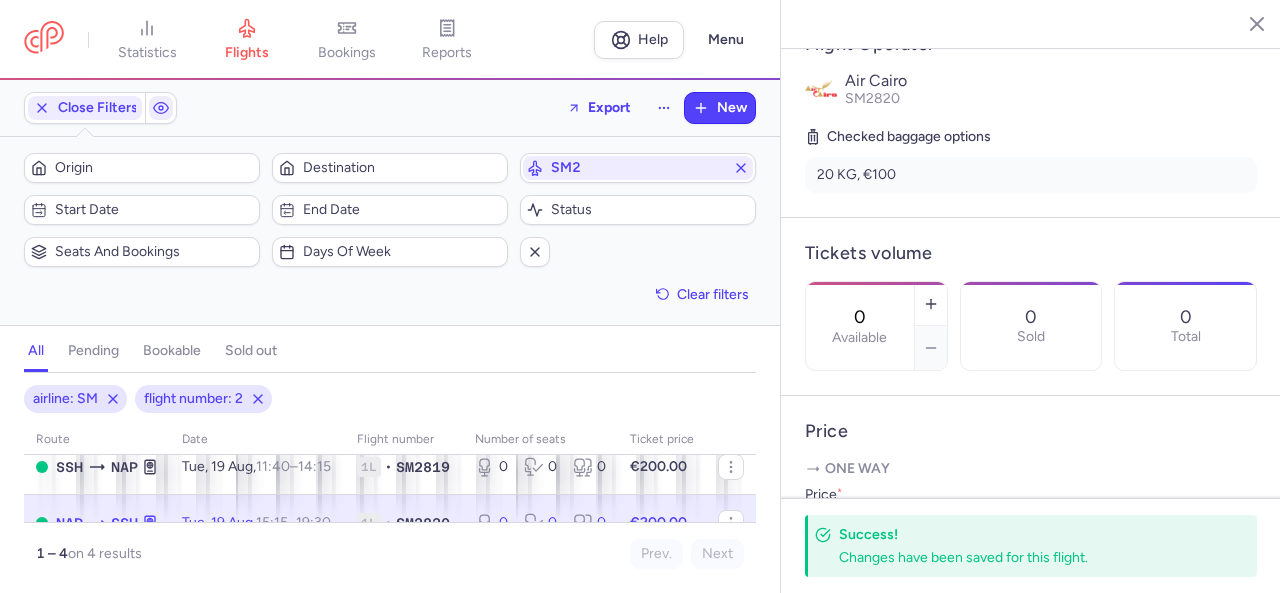 click 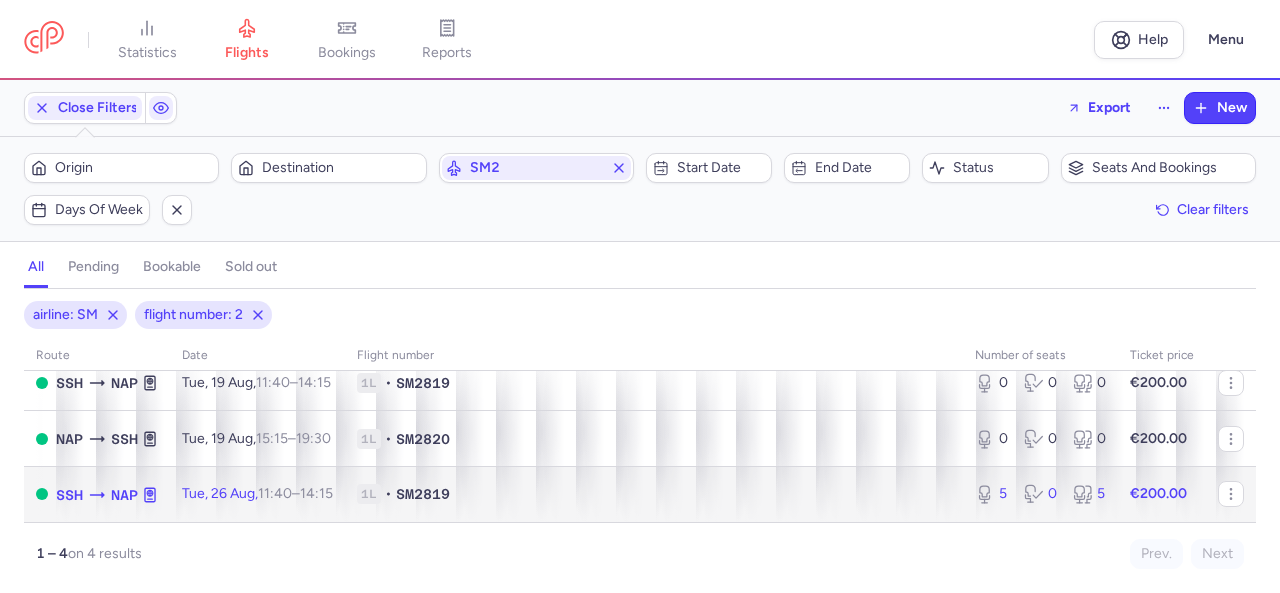 click on "5" at bounding box center (991, 494) 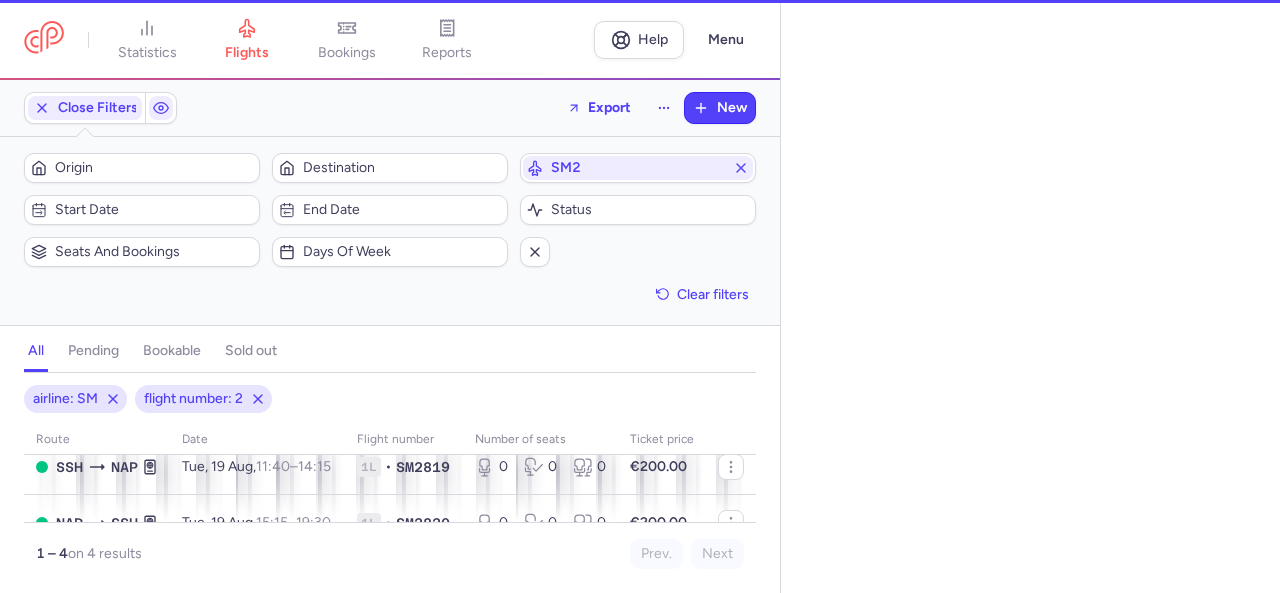 select on "days" 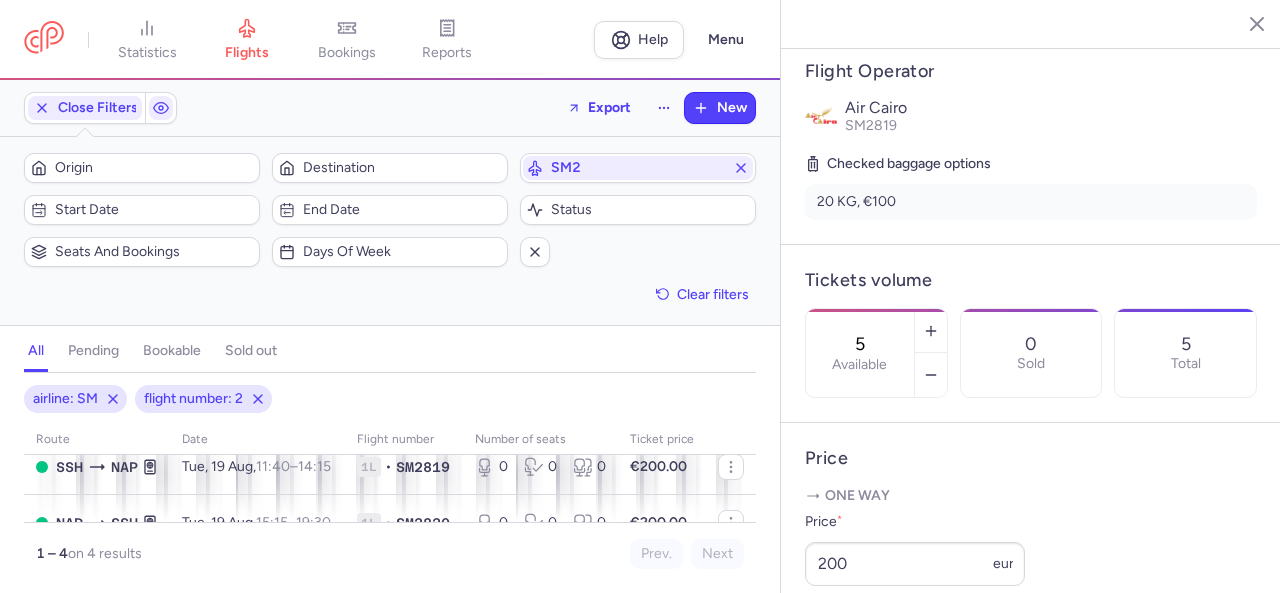 scroll, scrollTop: 400, scrollLeft: 0, axis: vertical 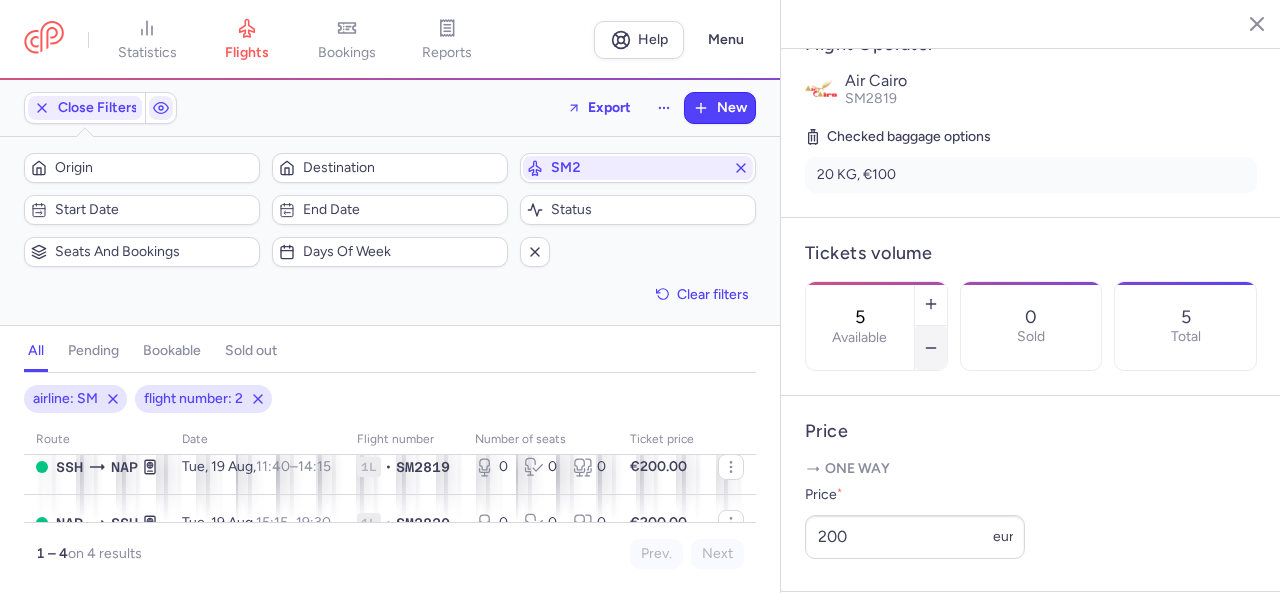 click 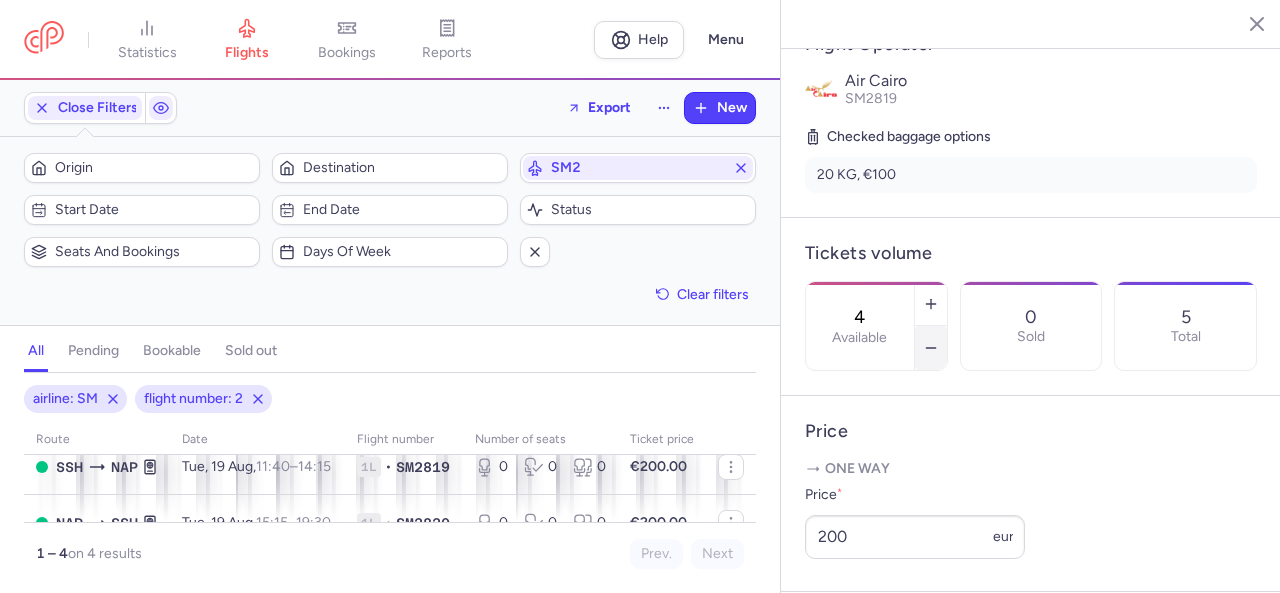 click 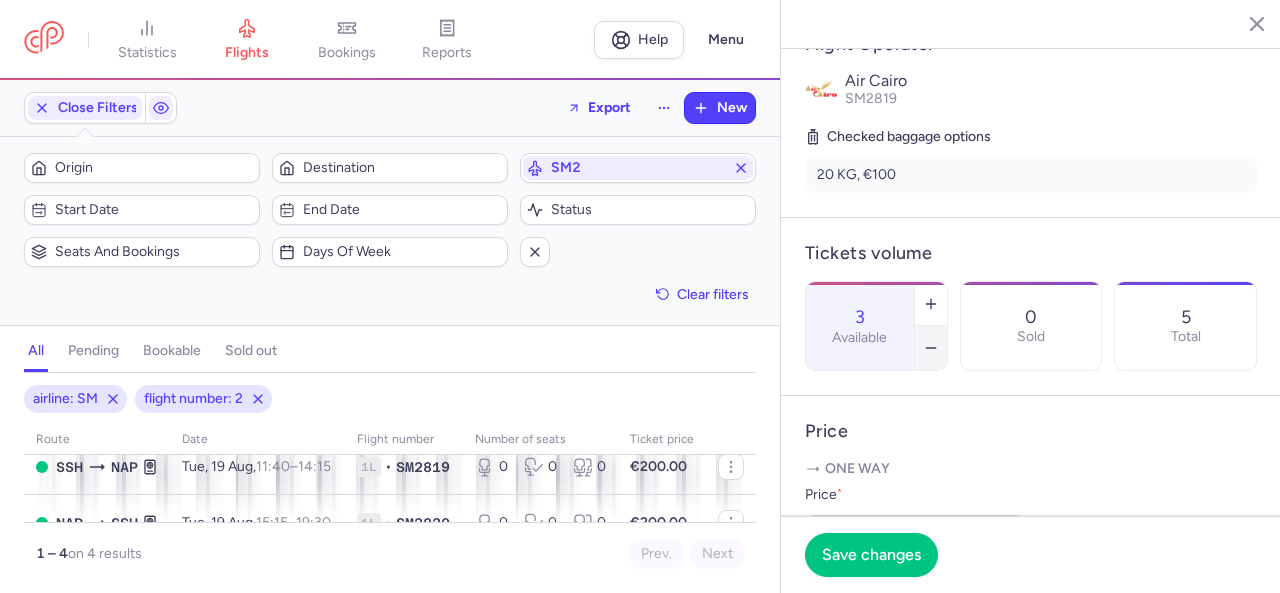 click 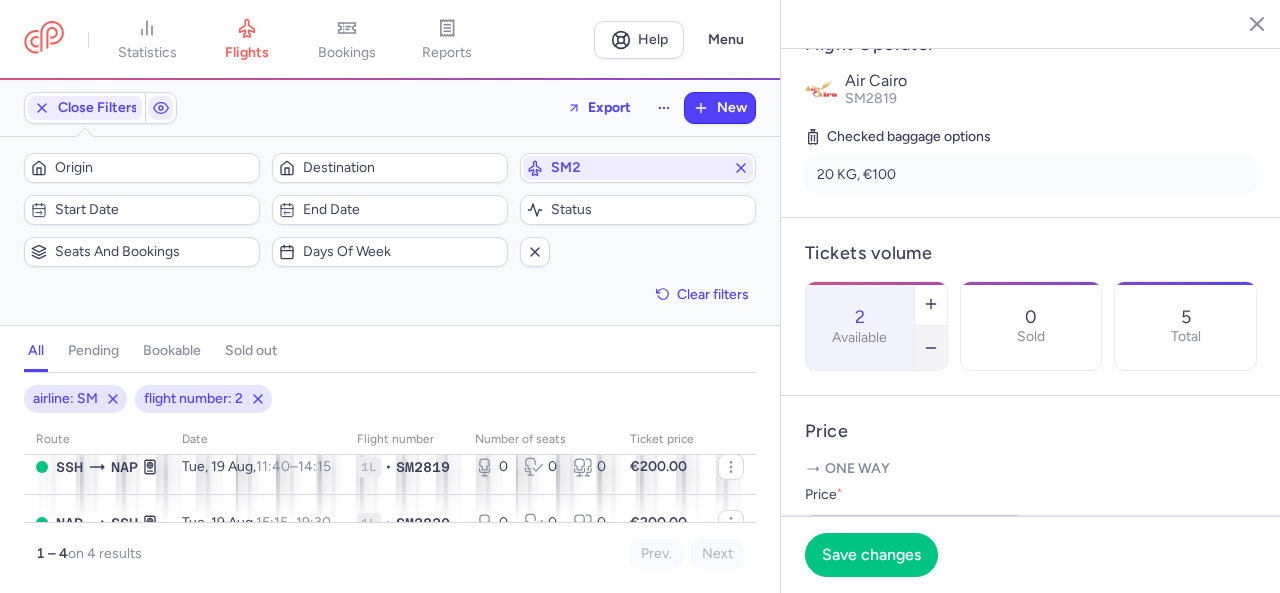 click 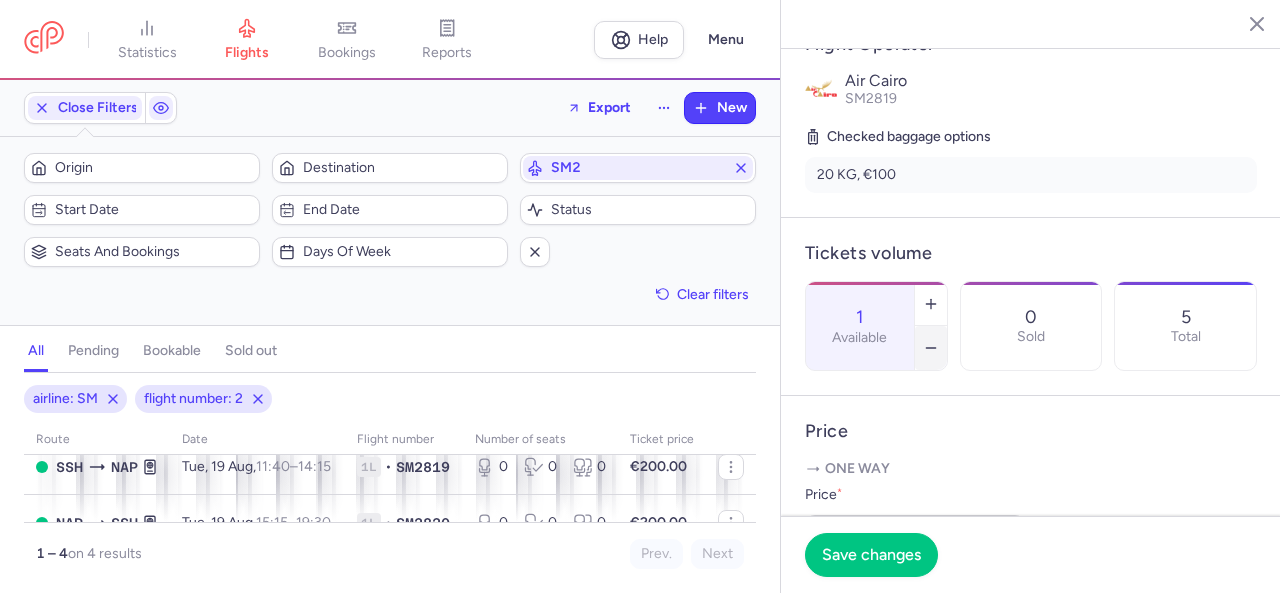 click 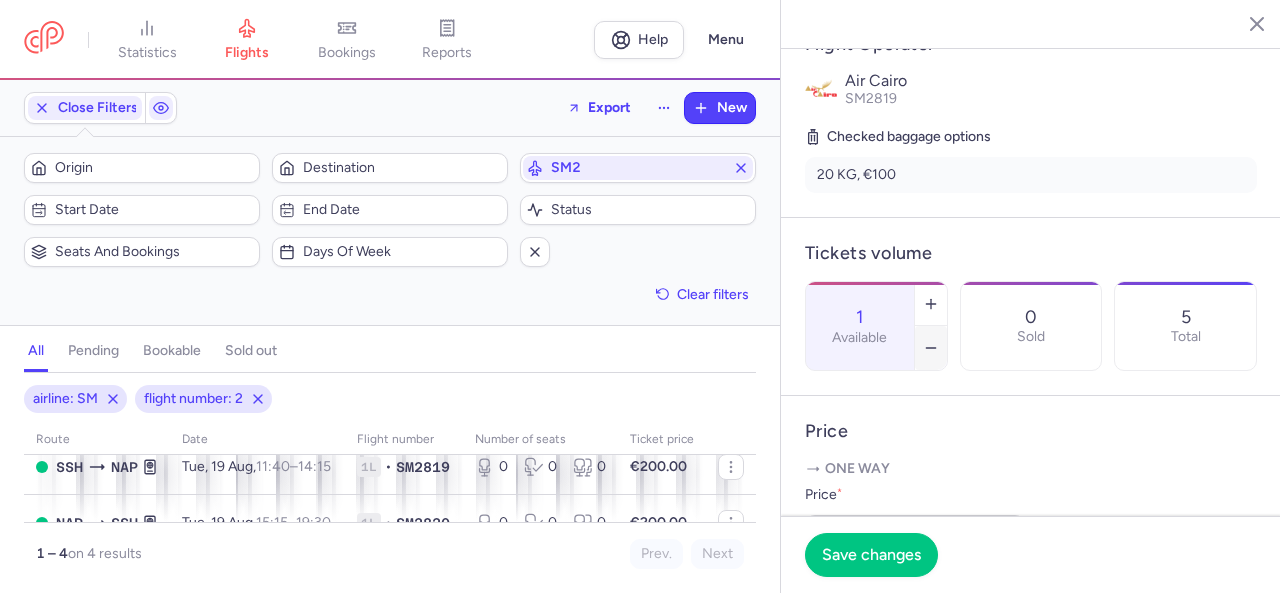 type on "0" 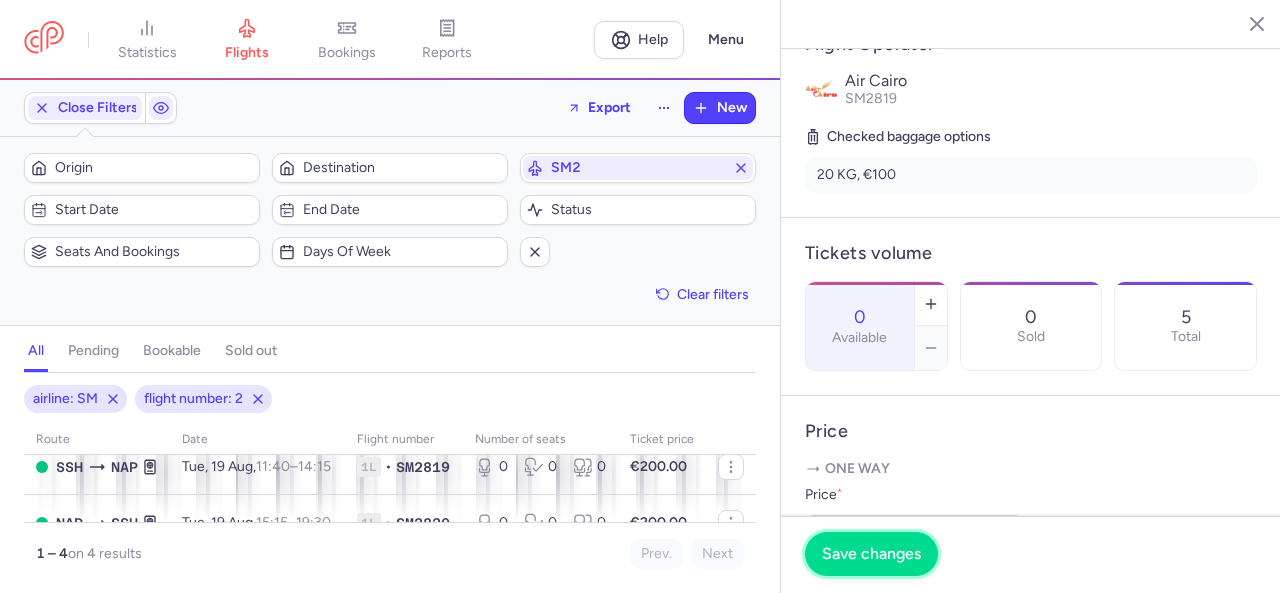 click on "Save changes" at bounding box center [871, 554] 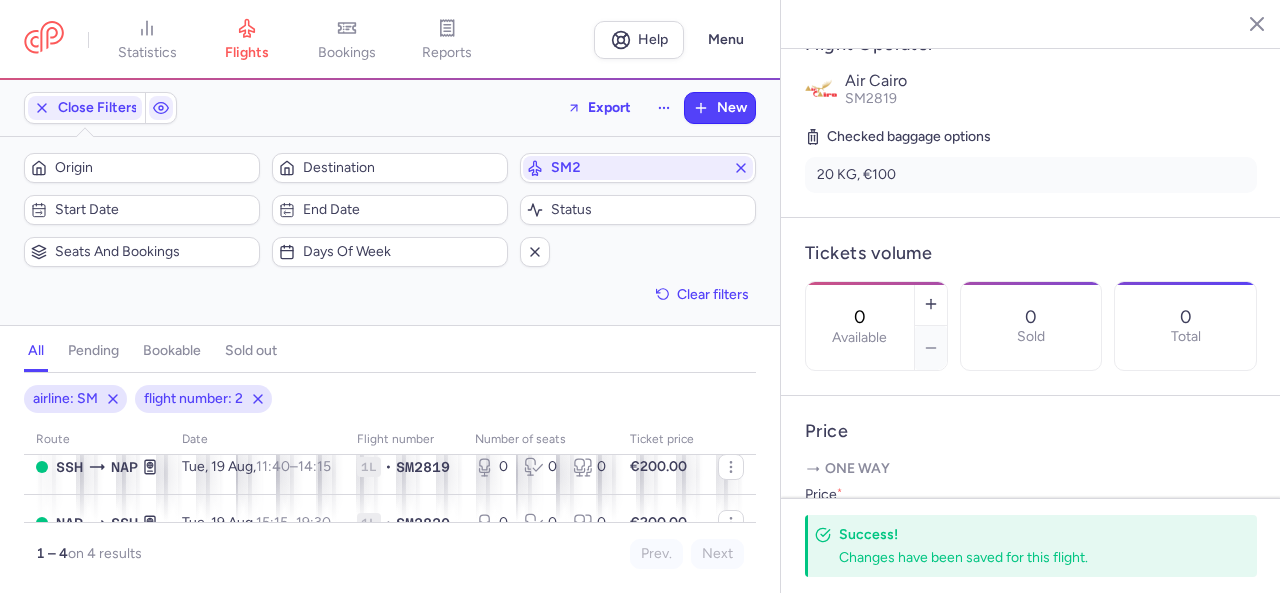 click 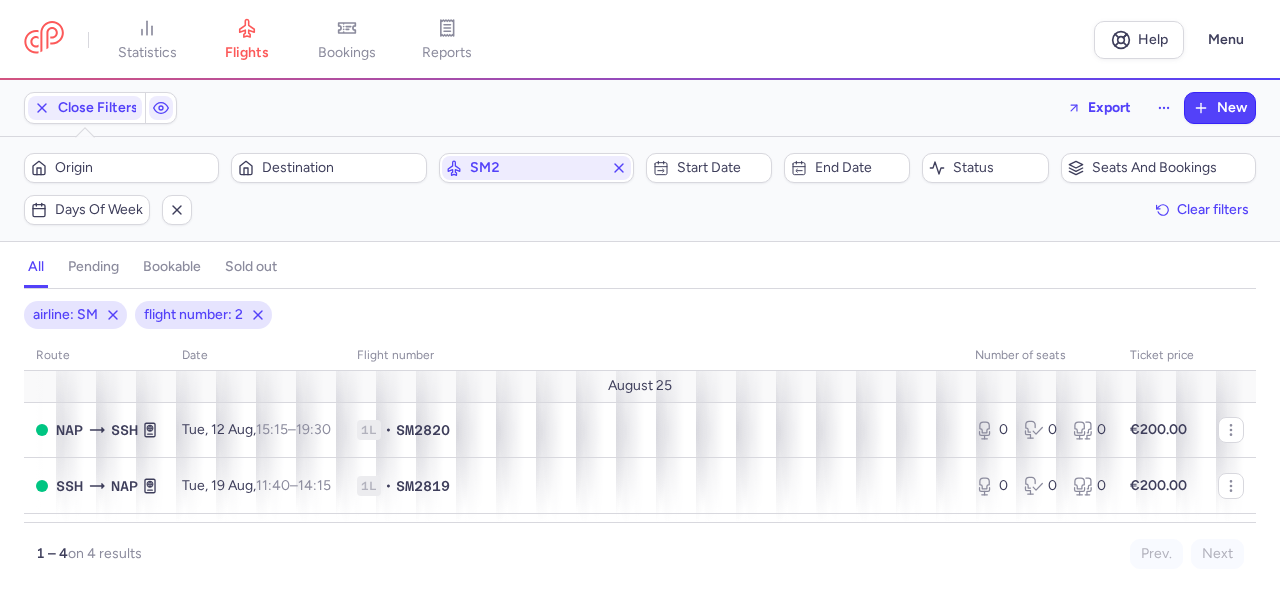 scroll, scrollTop: 0, scrollLeft: 0, axis: both 